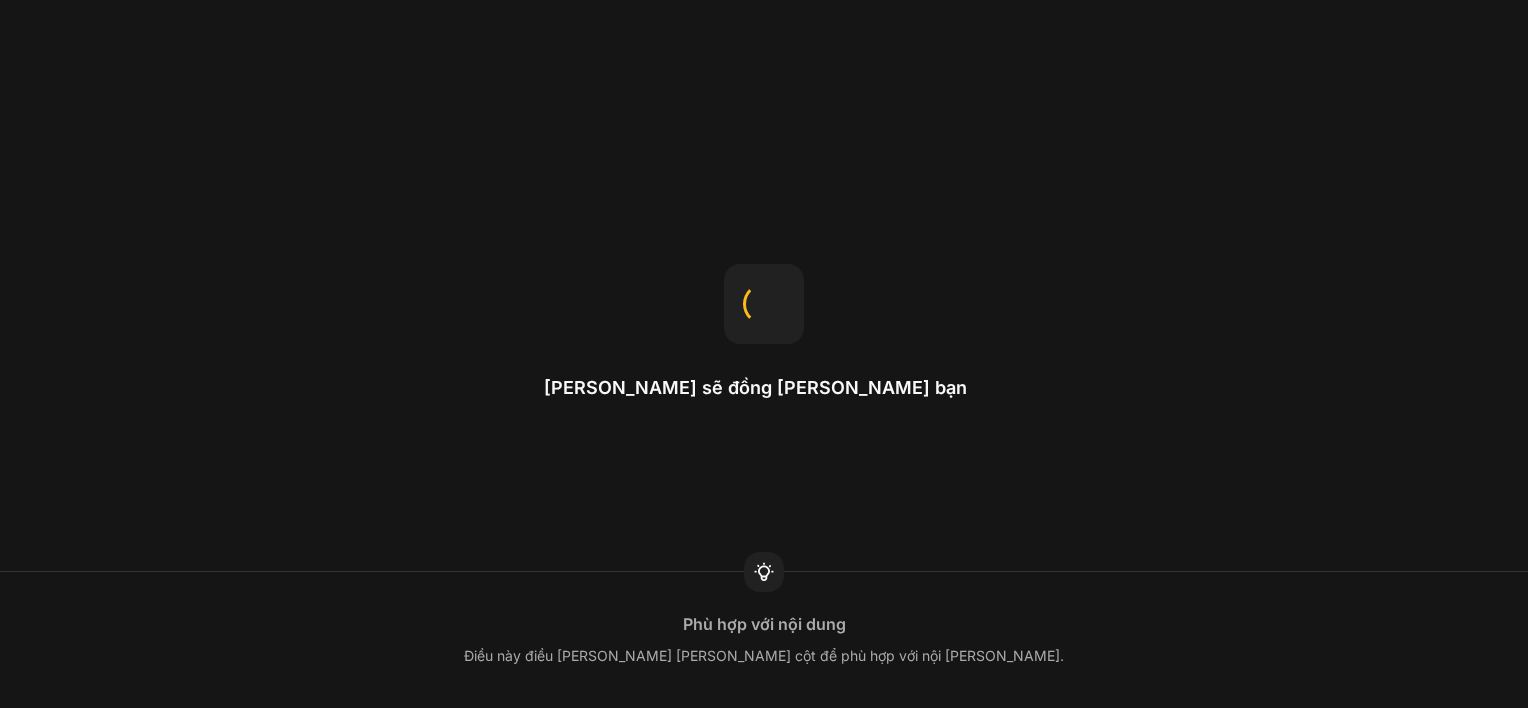scroll, scrollTop: 0, scrollLeft: 0, axis: both 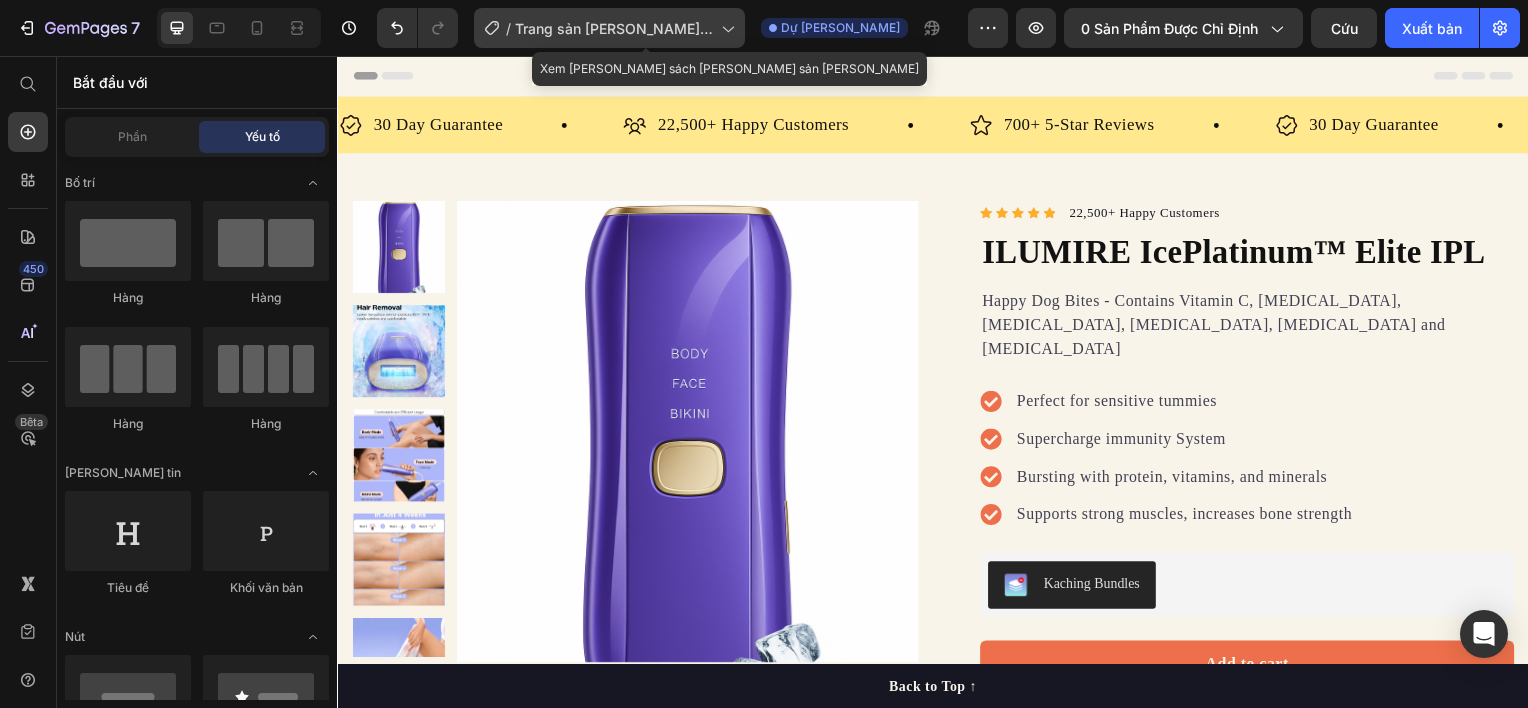 click 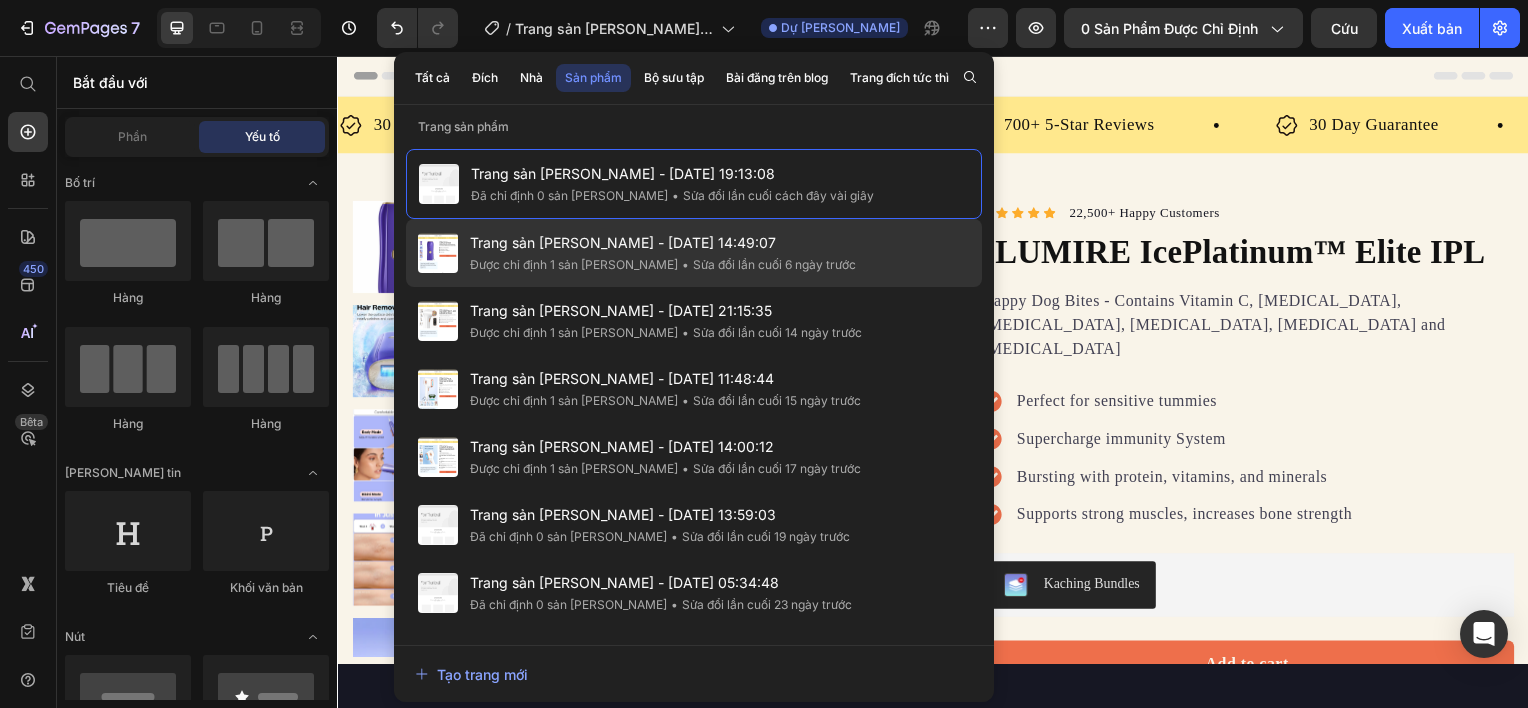 click on "• Sửa đổi lần cuối 6 ngày trước" 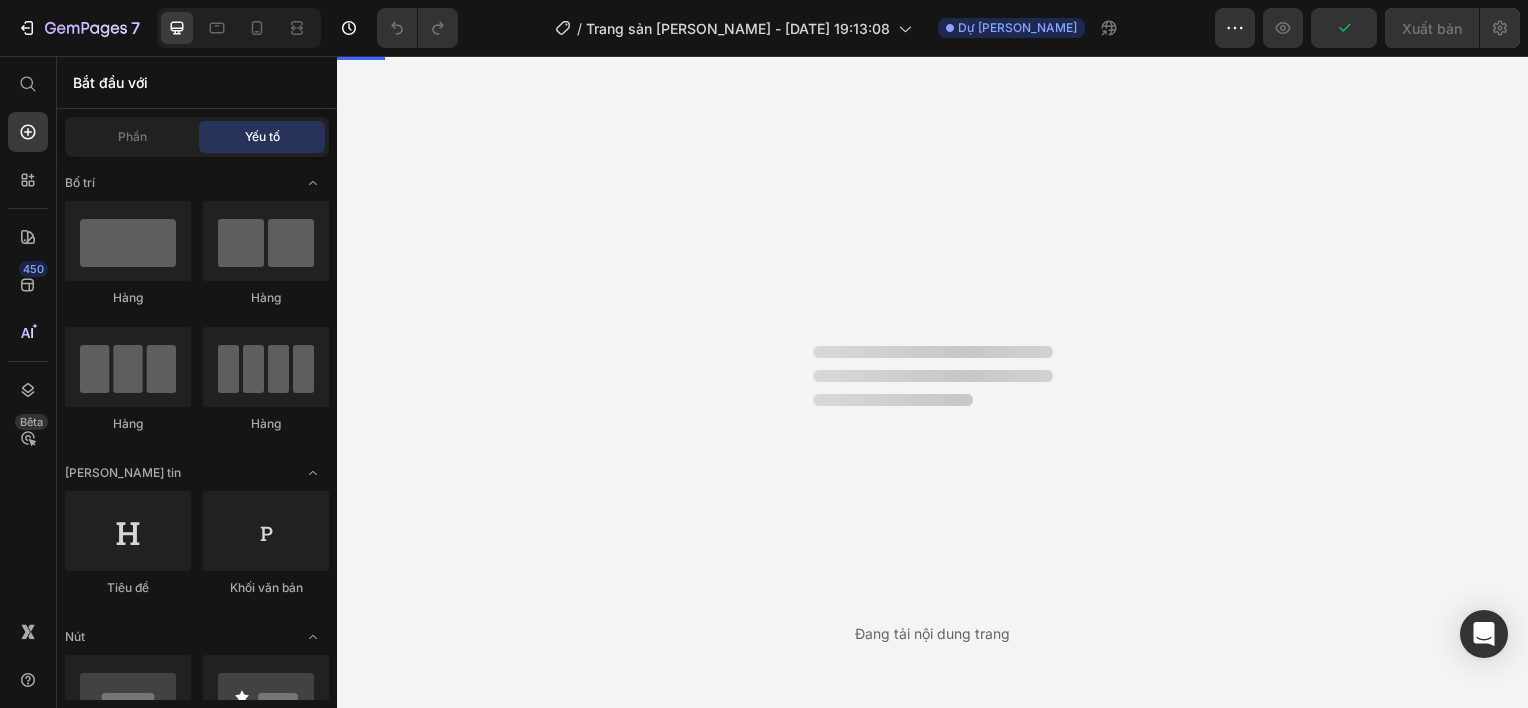 scroll, scrollTop: 0, scrollLeft: 0, axis: both 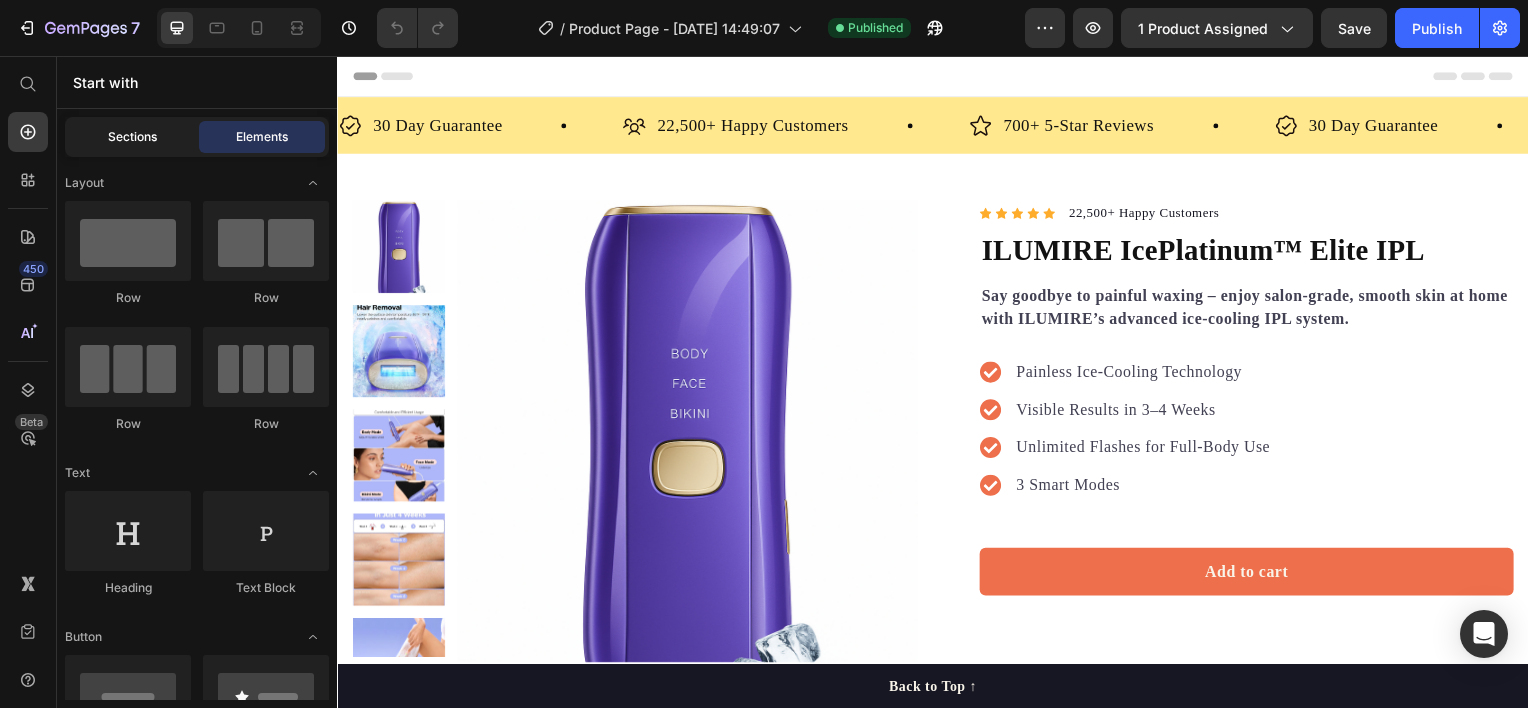 click on "Sections" 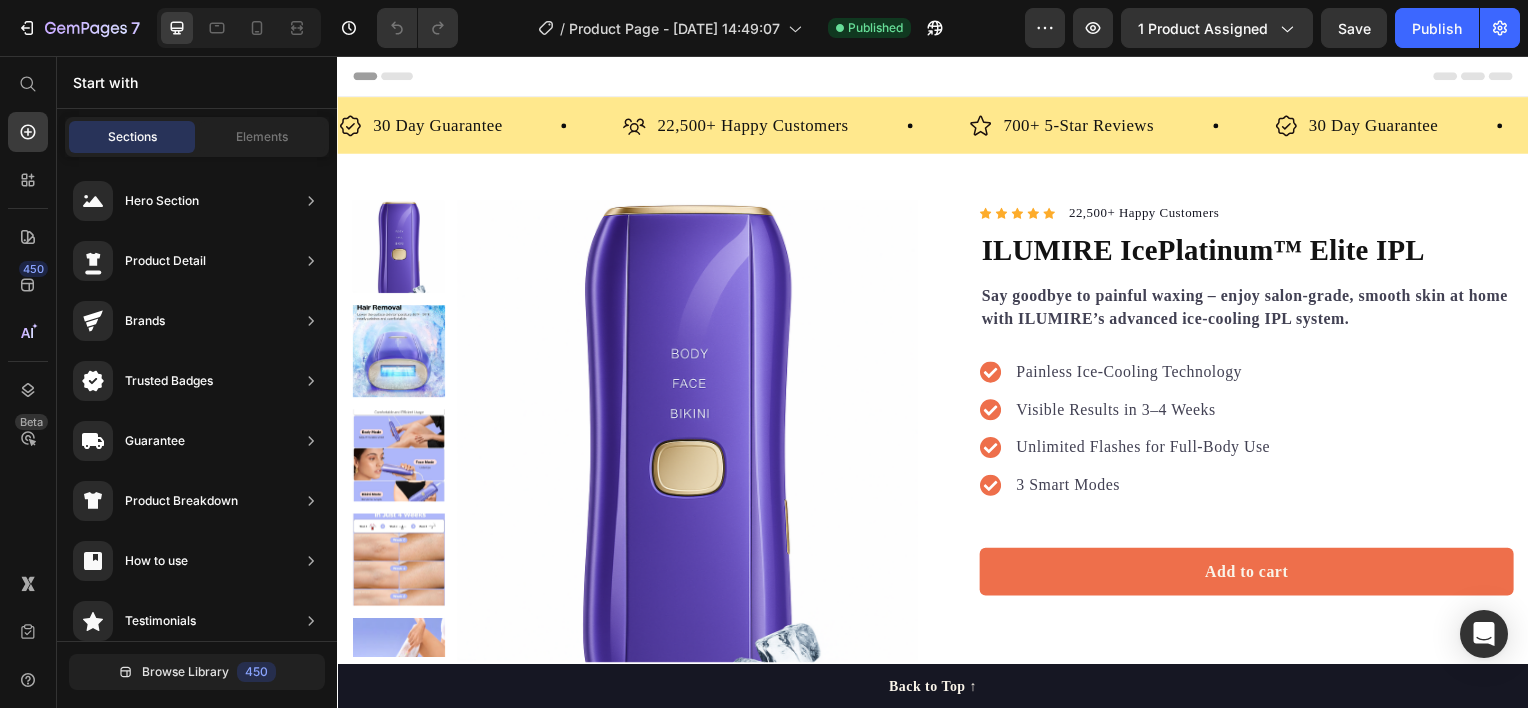 click on "Start with" at bounding box center (197, 82) 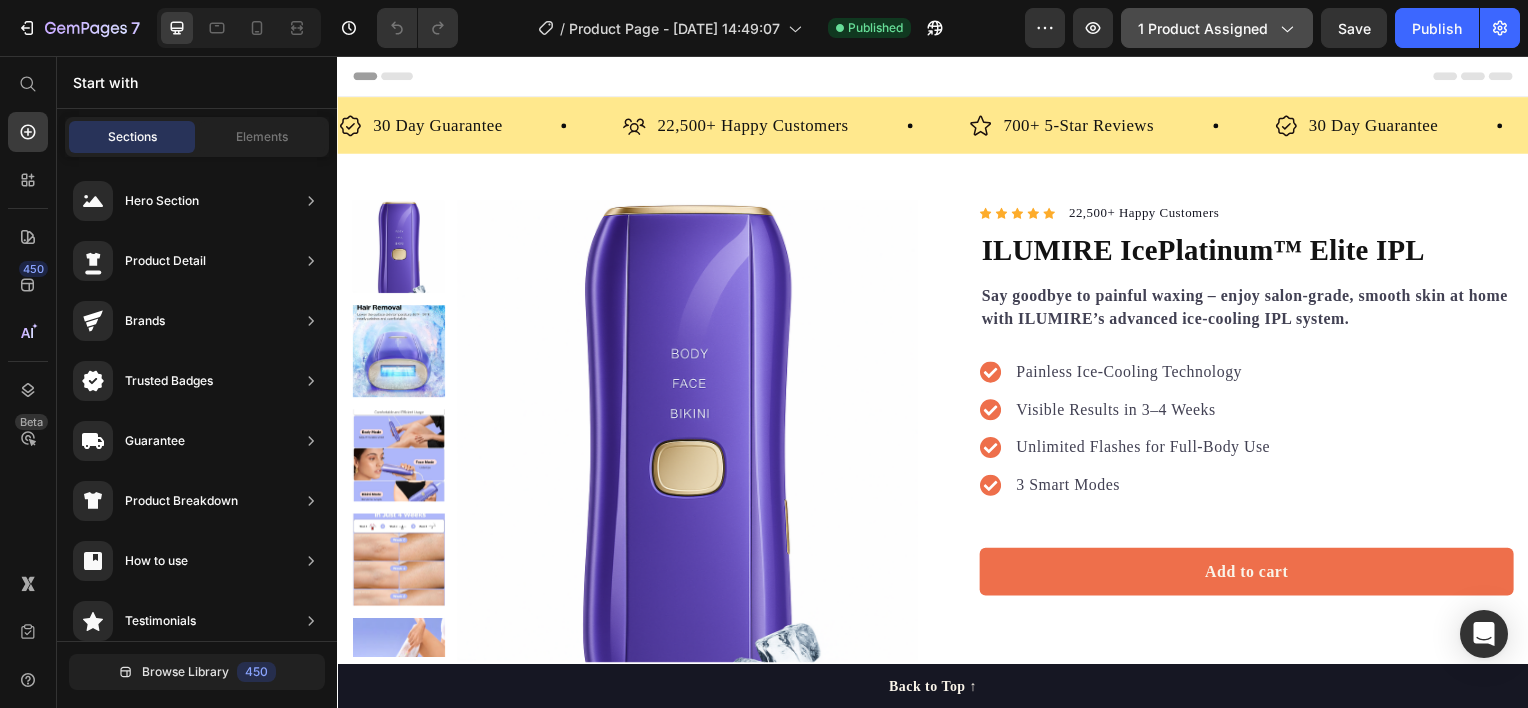click on "1 product assigned" 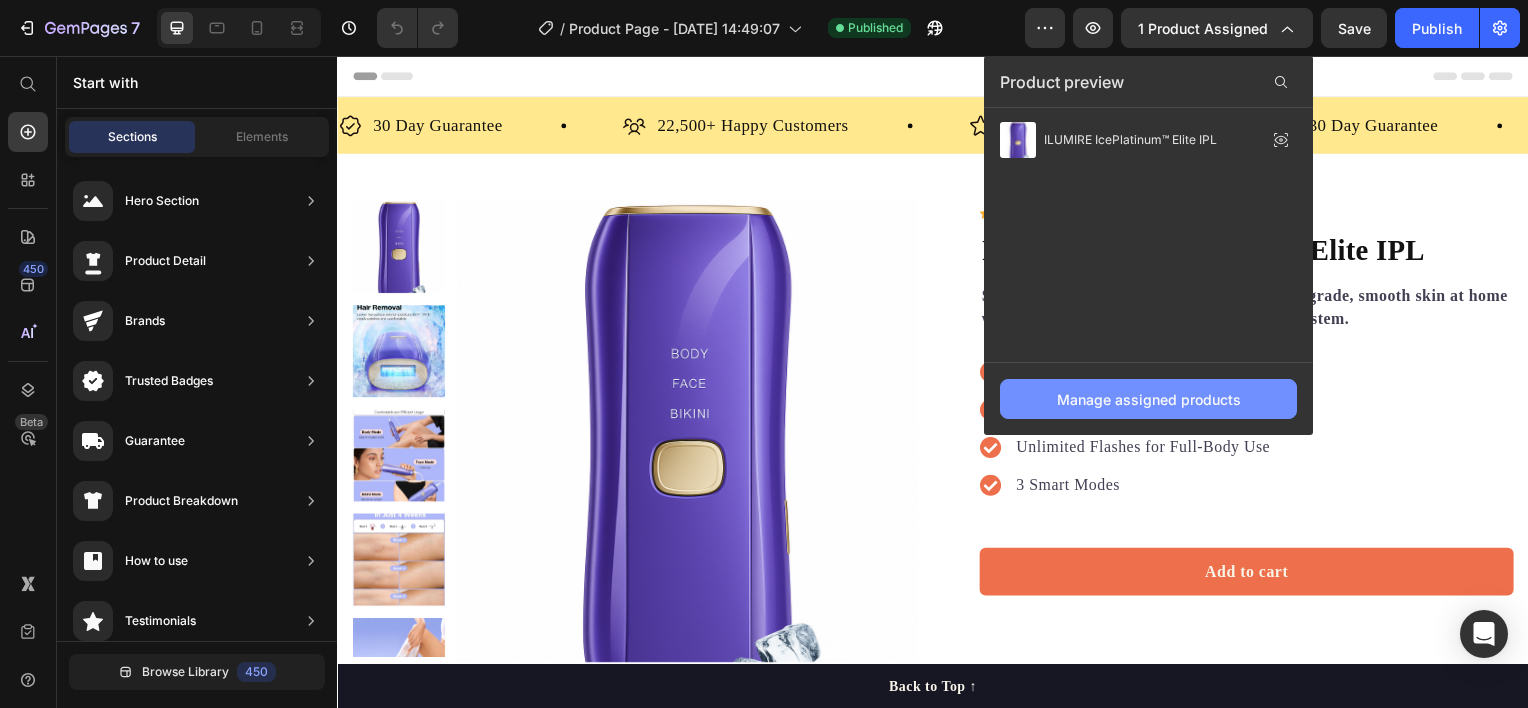 click on "Manage assigned products" at bounding box center (1149, 399) 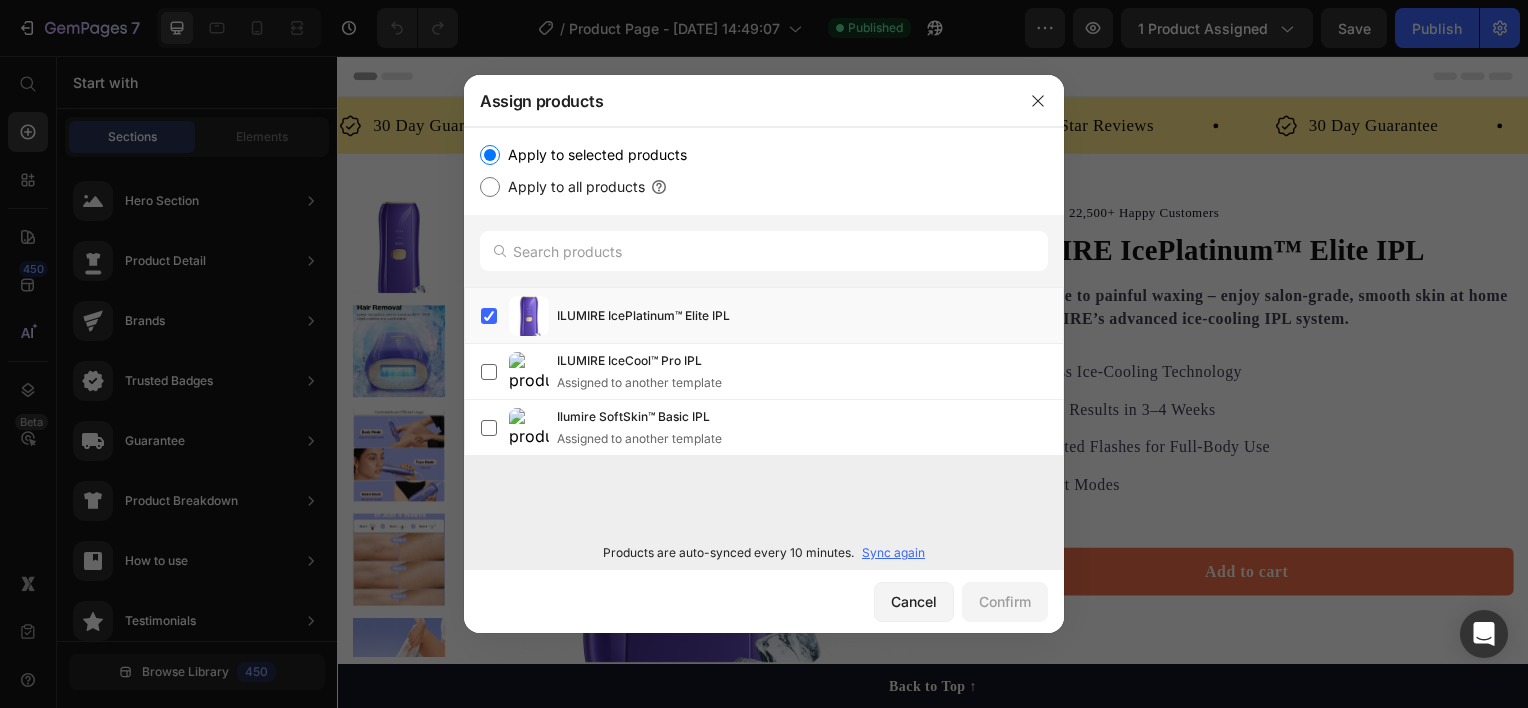 click on "Sync again" at bounding box center (893, 553) 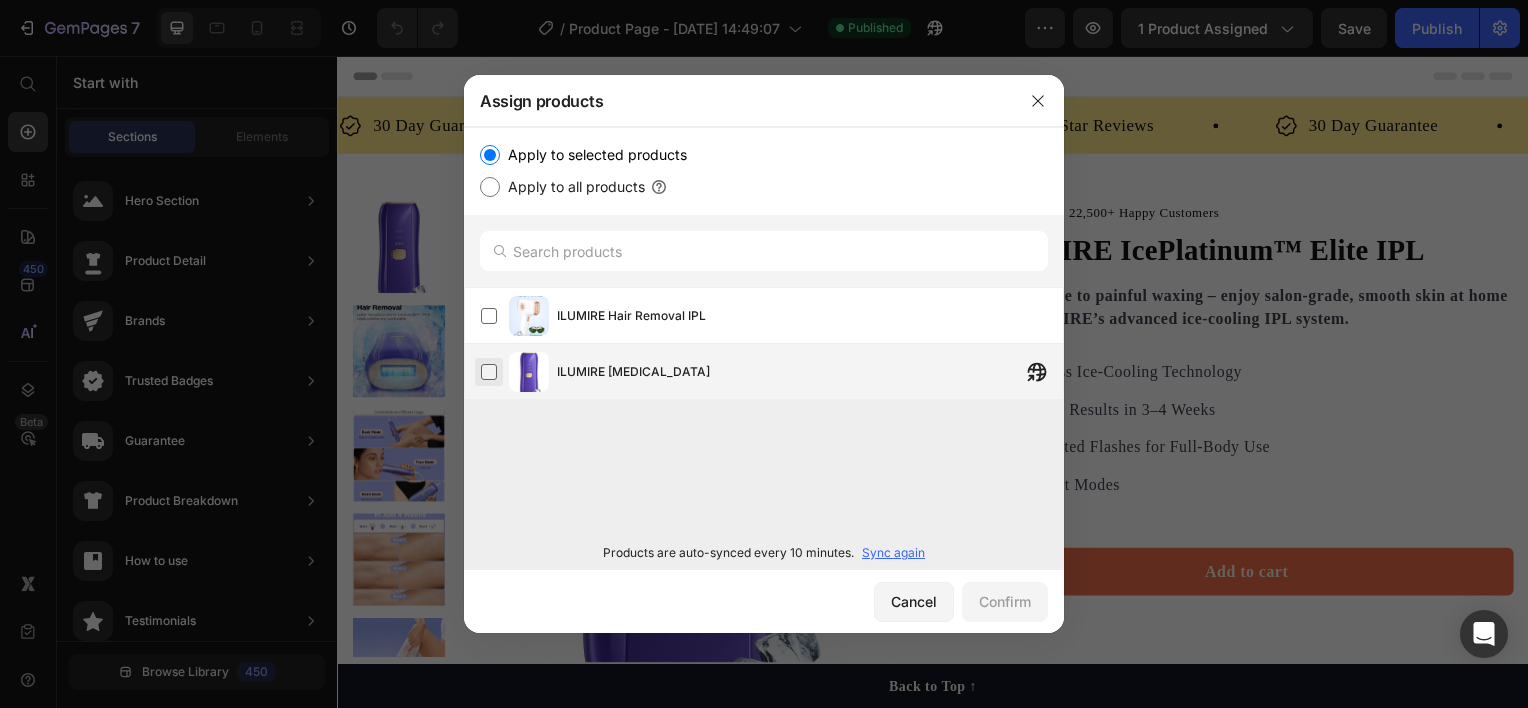 click at bounding box center [489, 372] 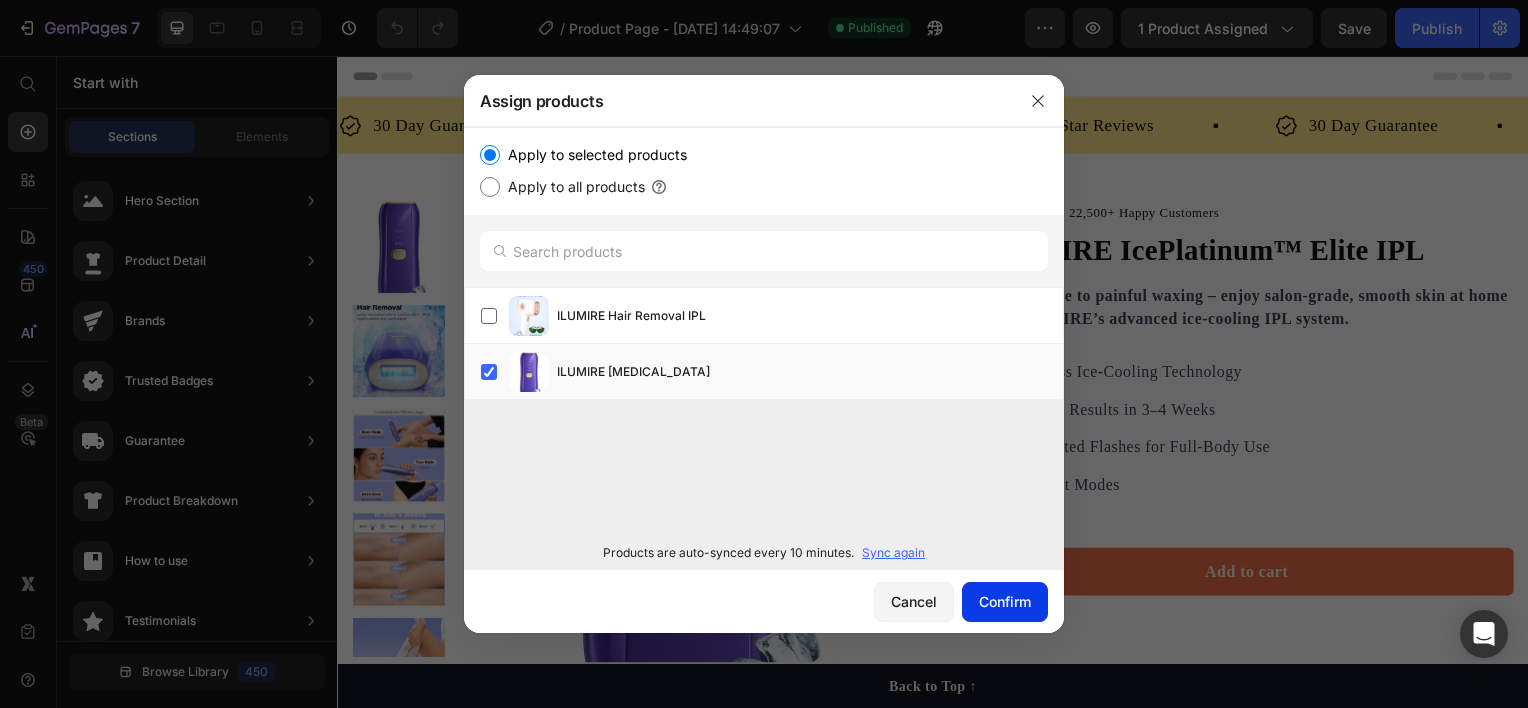 click on "Confirm" at bounding box center (1005, 601) 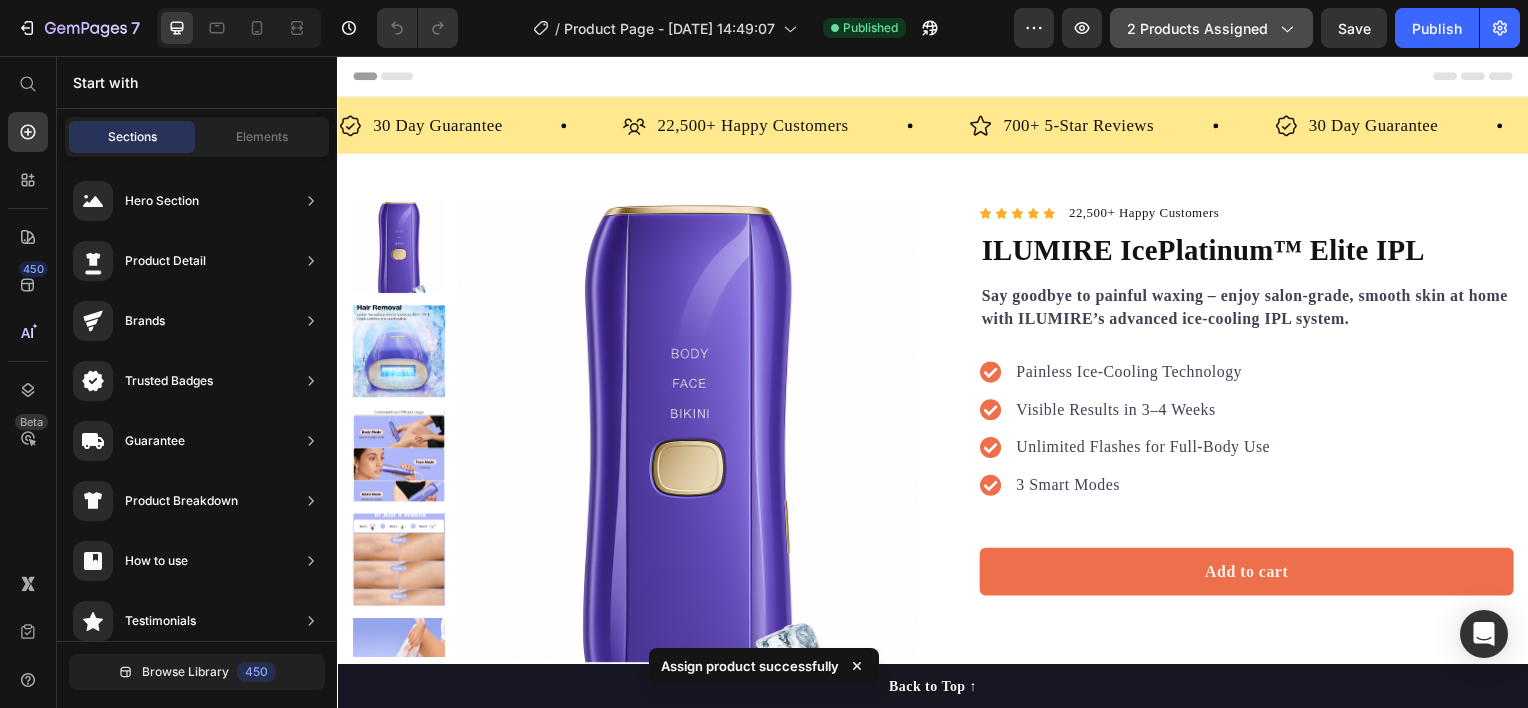 click on "2 products assigned" at bounding box center (1211, 28) 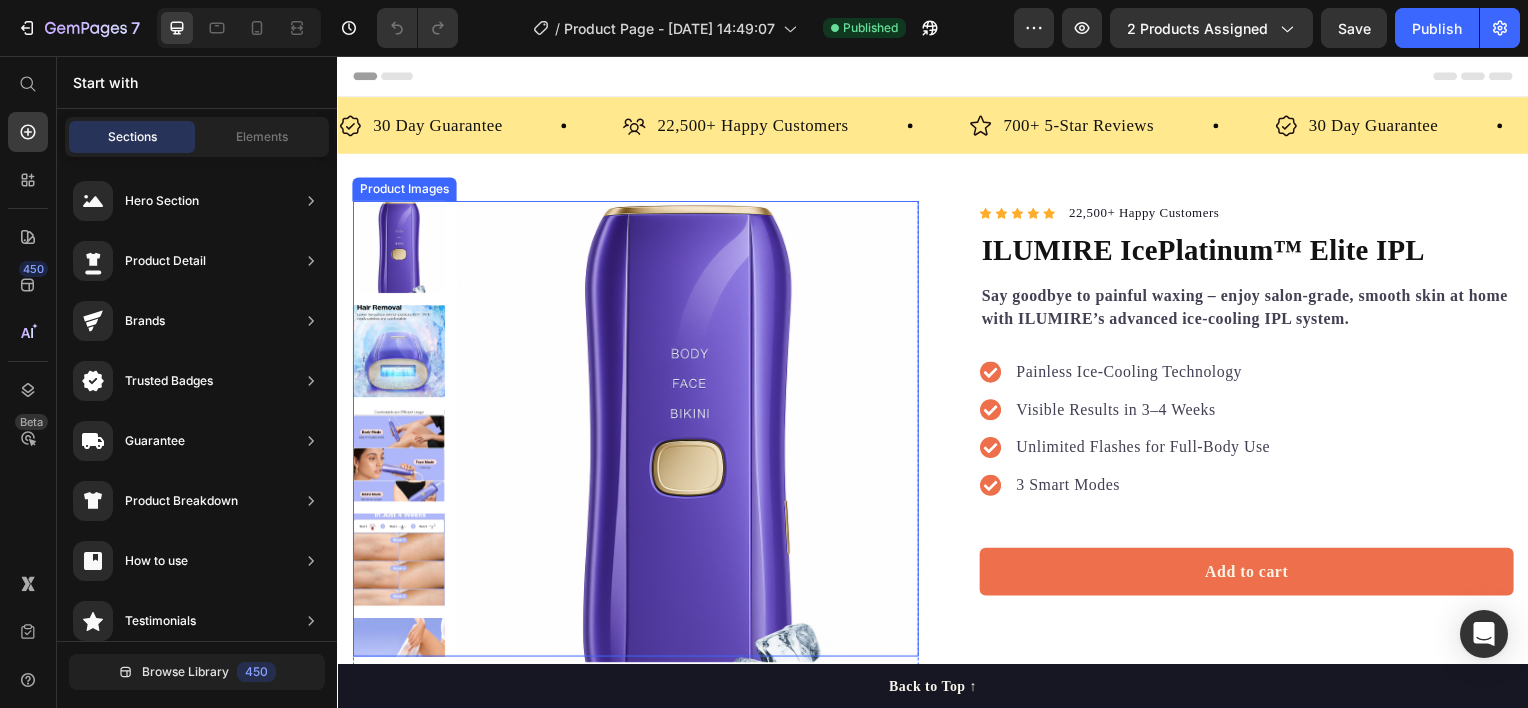 drag, startPoint x: 562, startPoint y: 153, endPoint x: 721, endPoint y: 331, distance: 238.67342 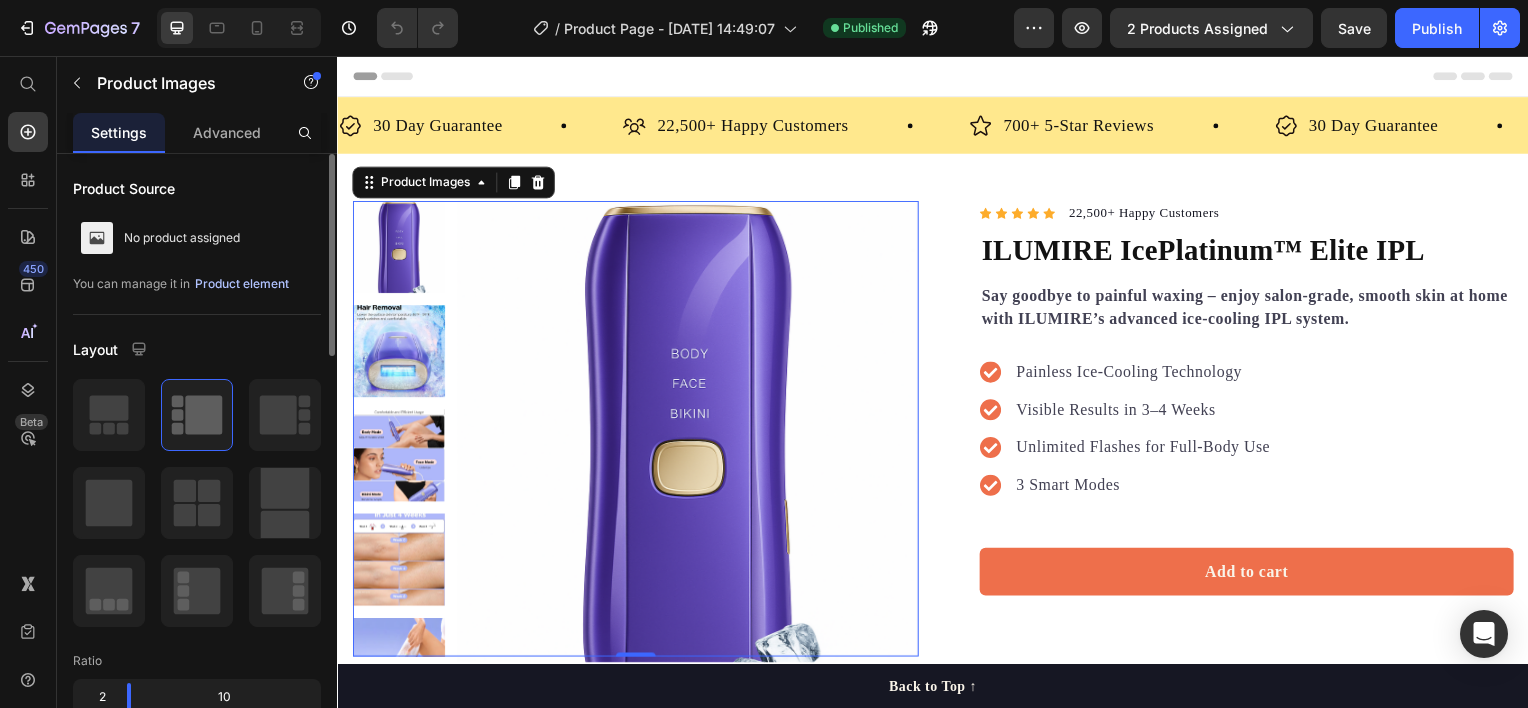 click on "Product element" at bounding box center [242, 284] 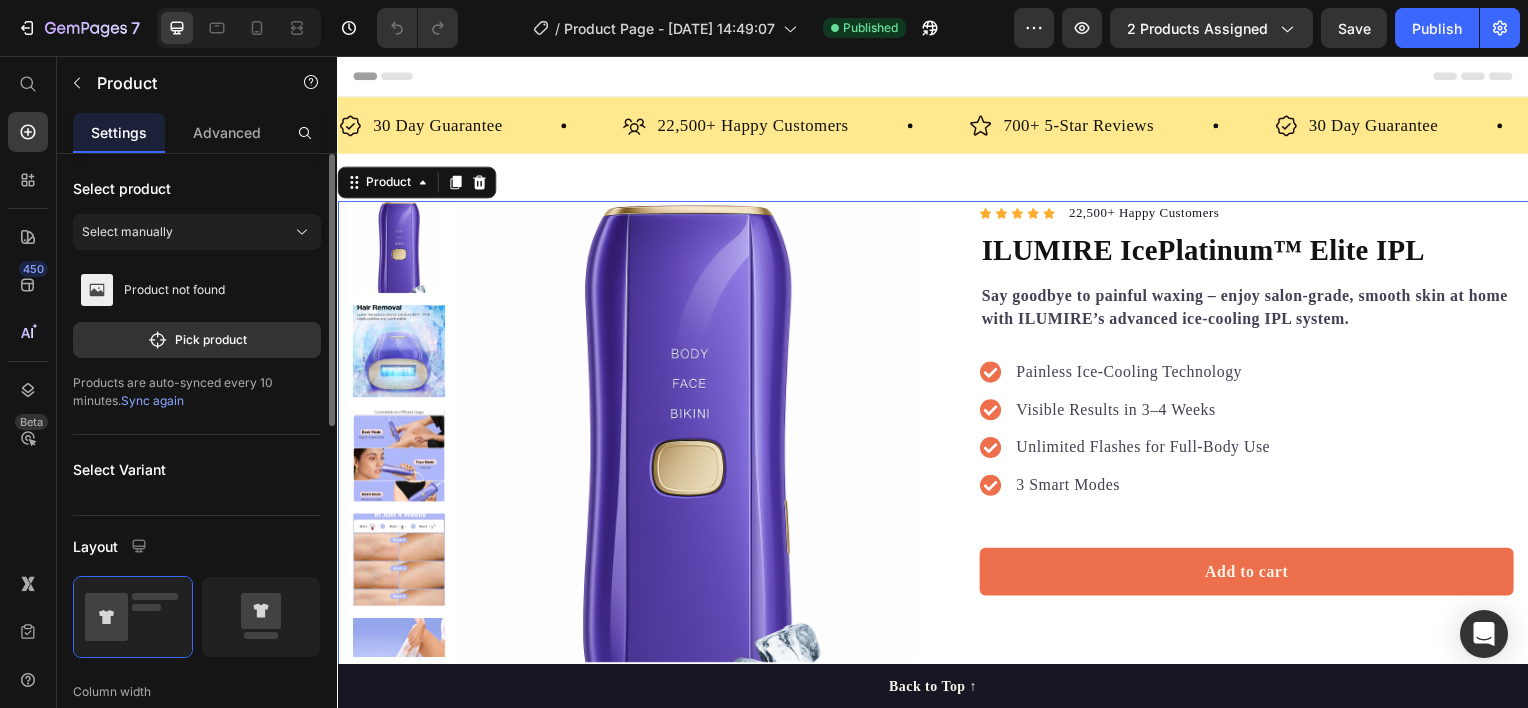 click on "Sync again" at bounding box center [152, 400] 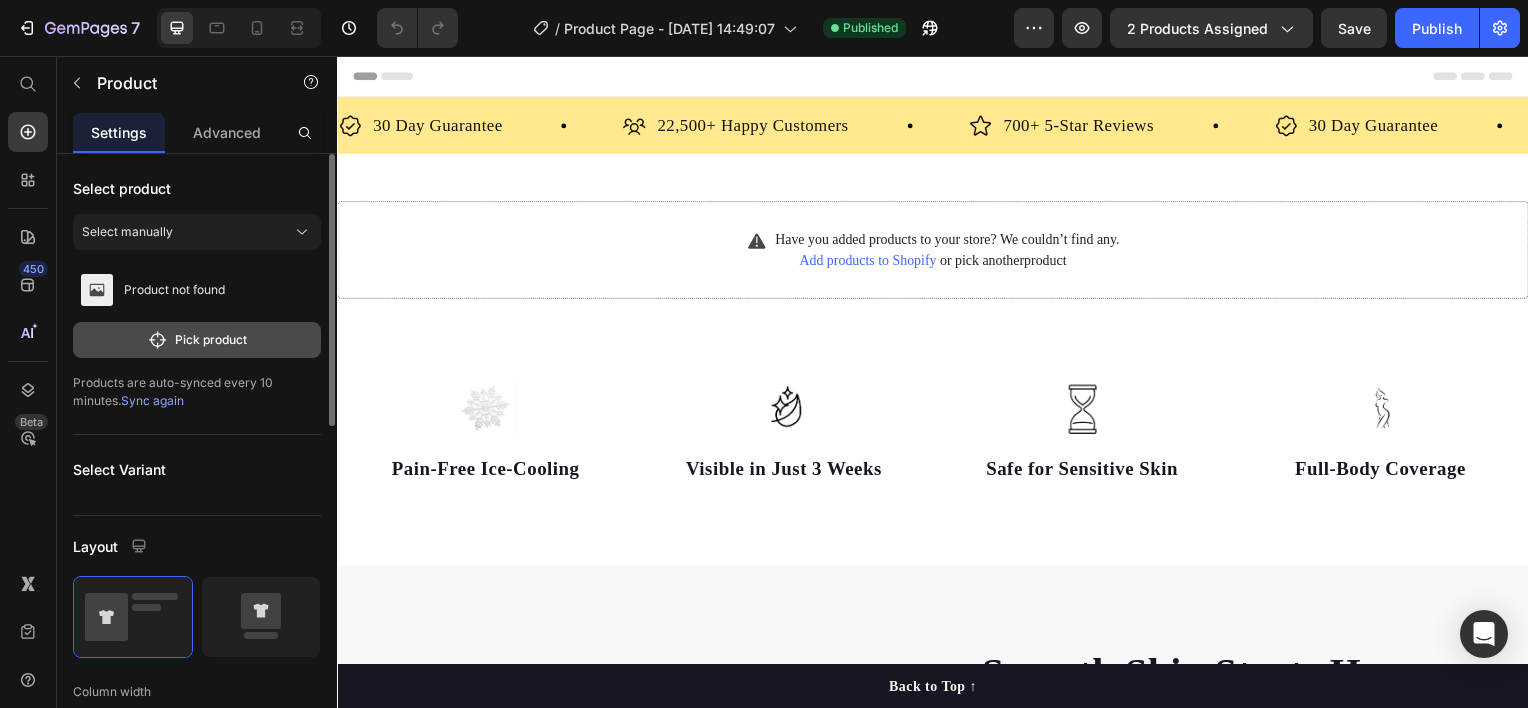 click 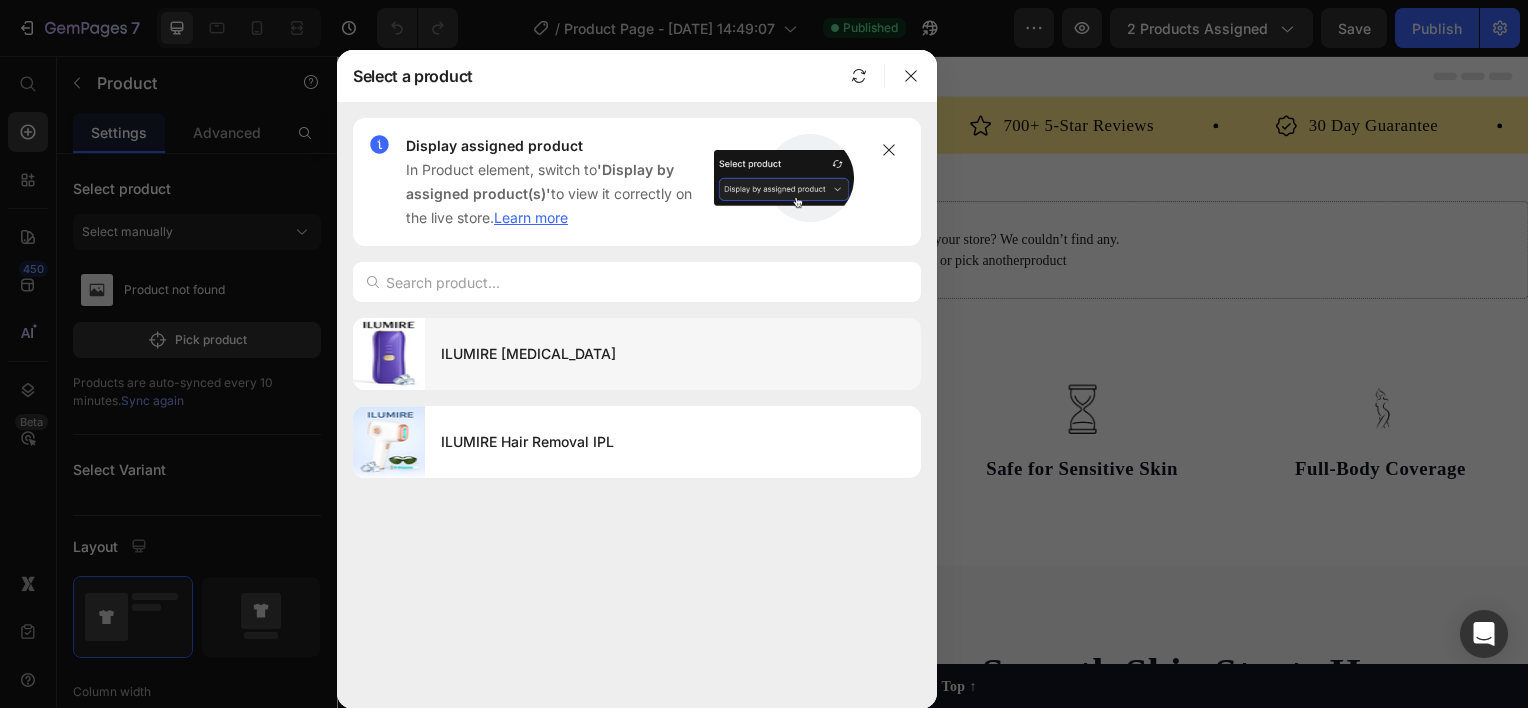 click on "ILUMIRE [MEDICAL_DATA]" at bounding box center [673, 354] 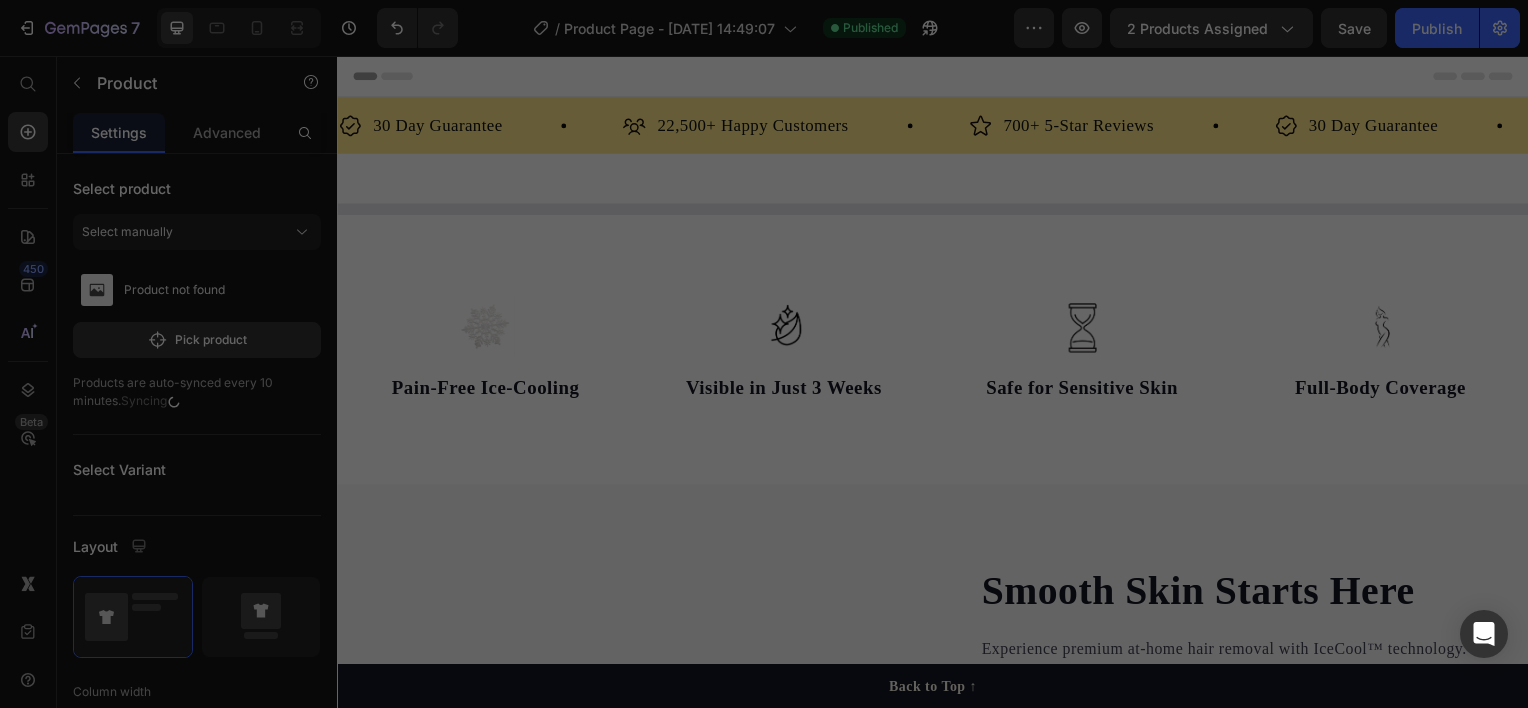 click on "ILUMIRE [MEDICAL_DATA]" at bounding box center (673, 354) 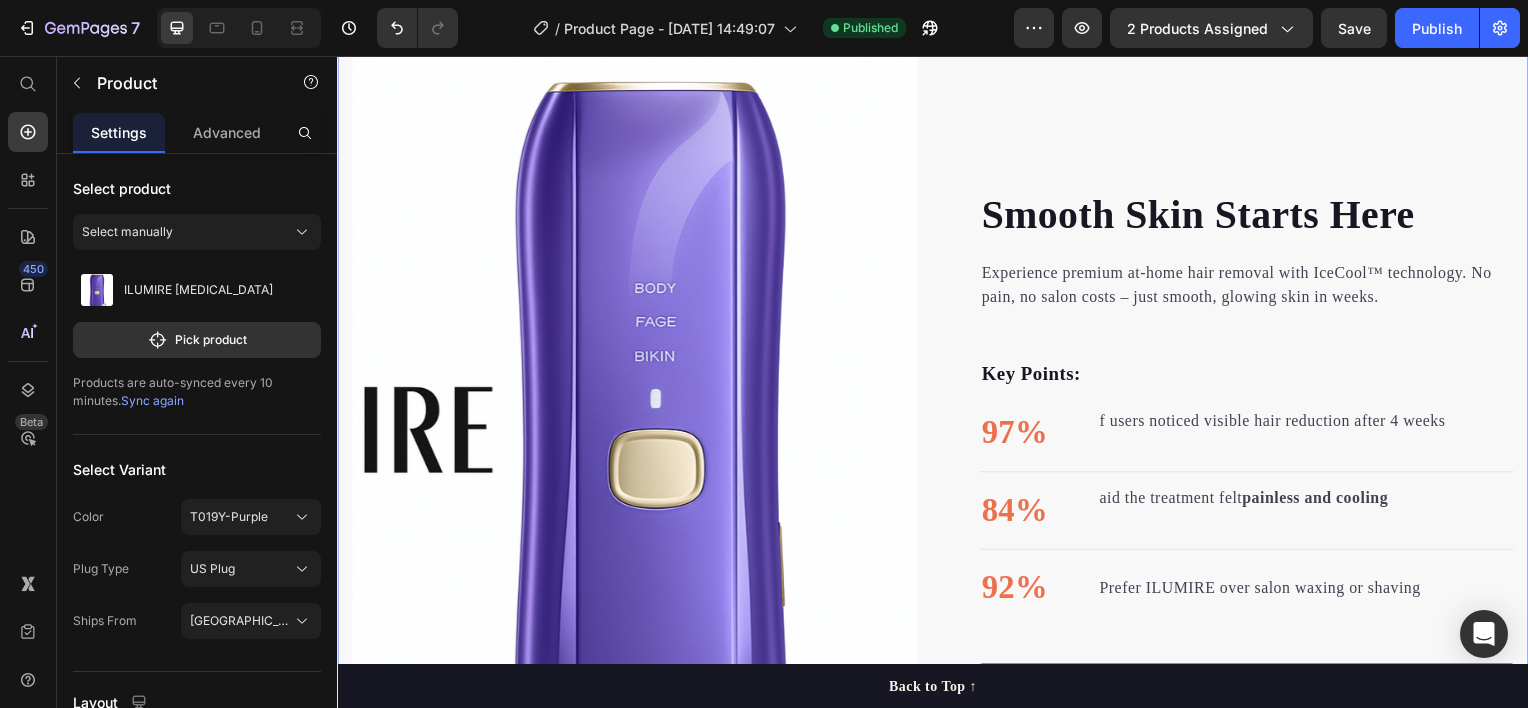 scroll, scrollTop: 1255, scrollLeft: 0, axis: vertical 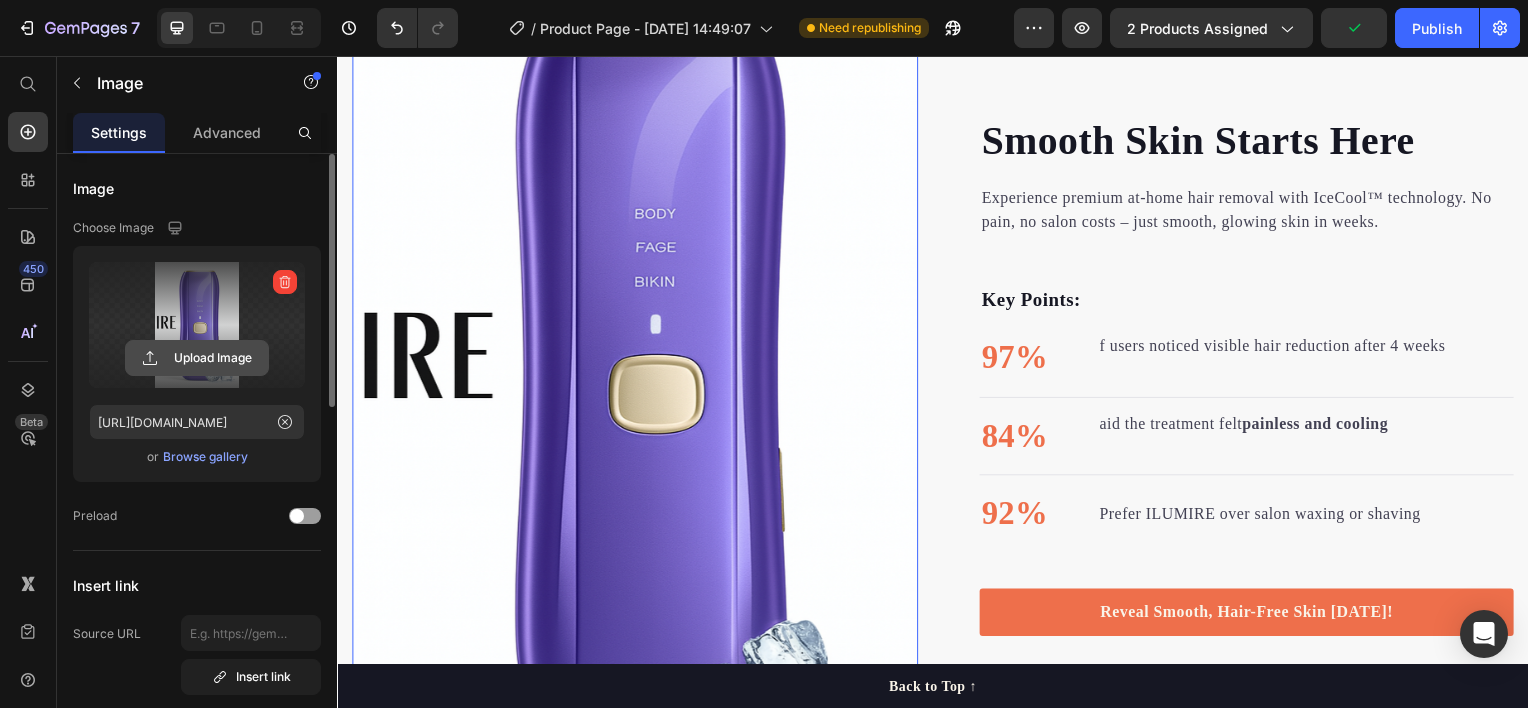 click 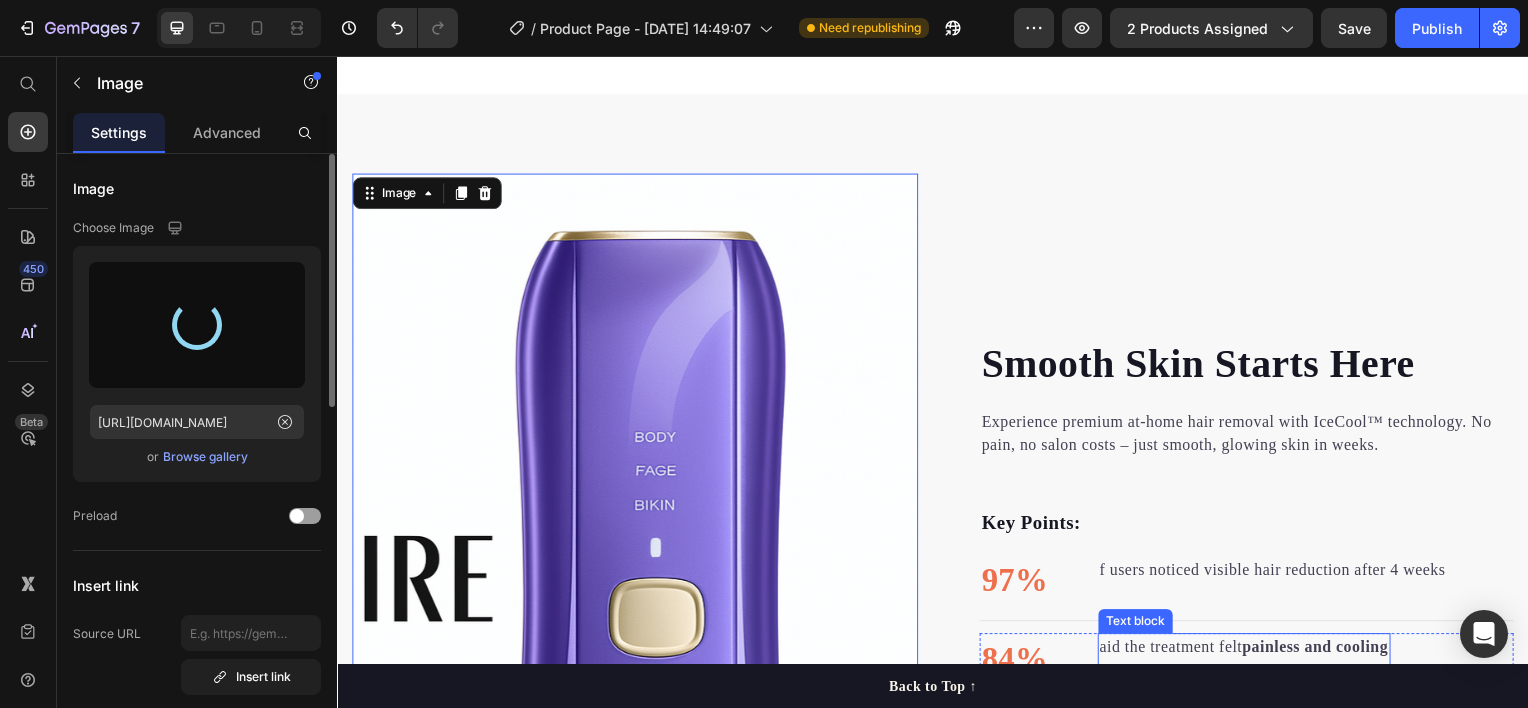 scroll, scrollTop: 1026, scrollLeft: 0, axis: vertical 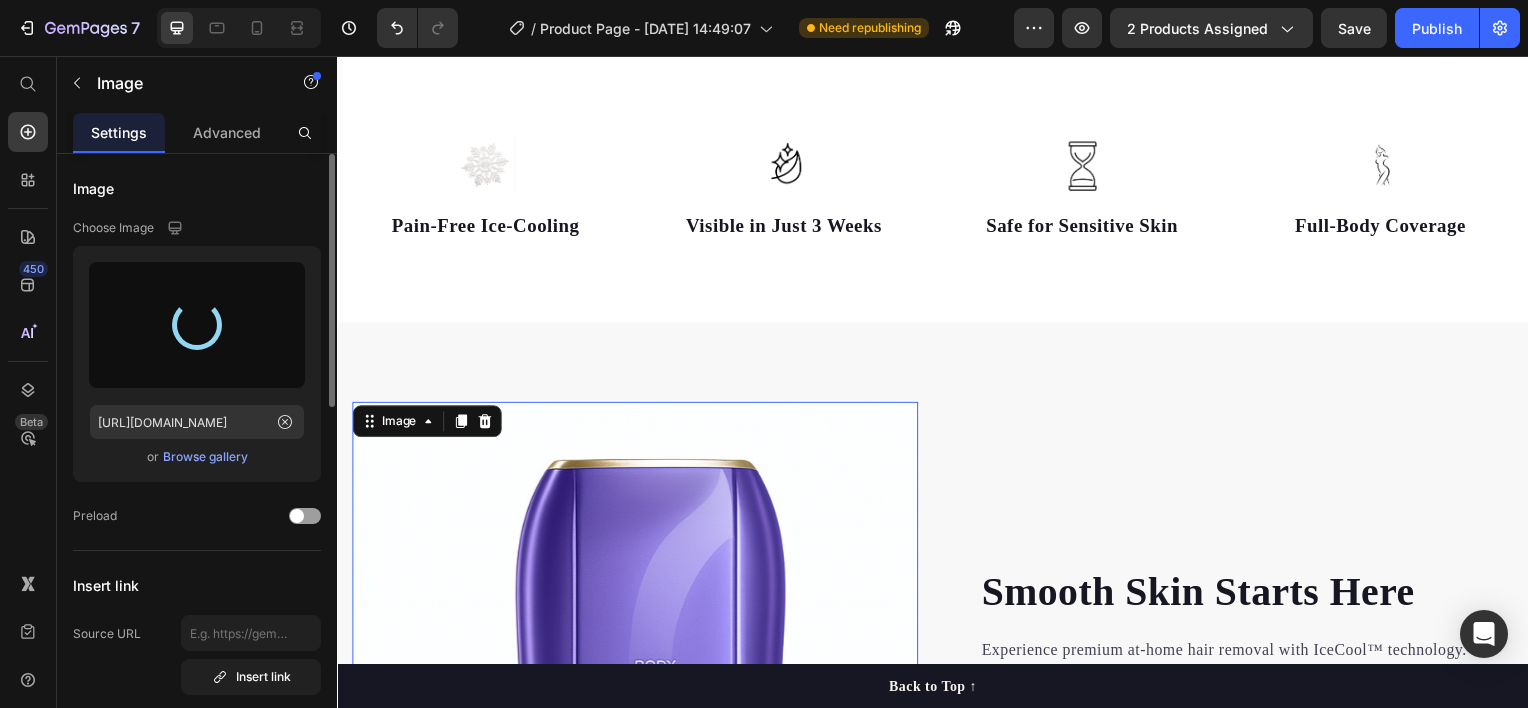 type on "[URL][DOMAIN_NAME]" 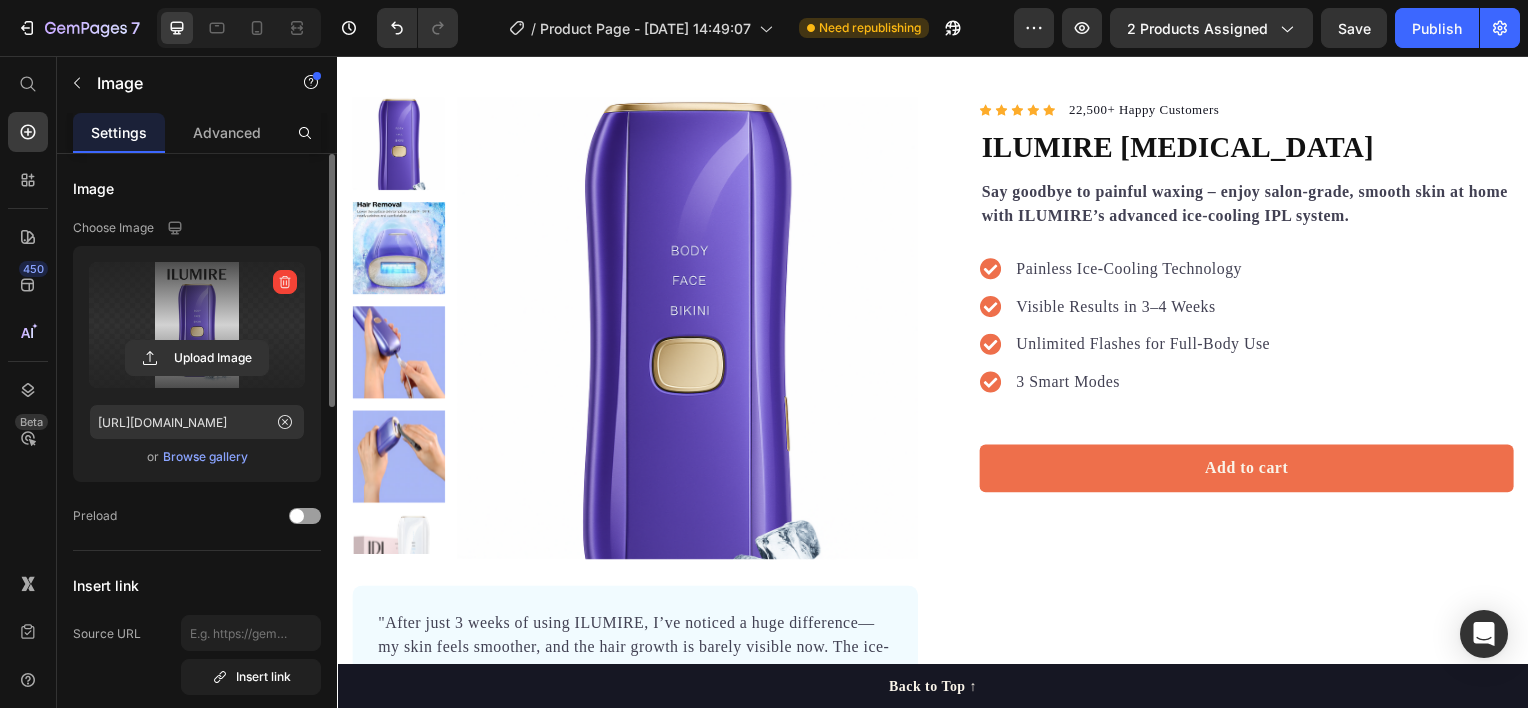 scroll, scrollTop: 0, scrollLeft: 0, axis: both 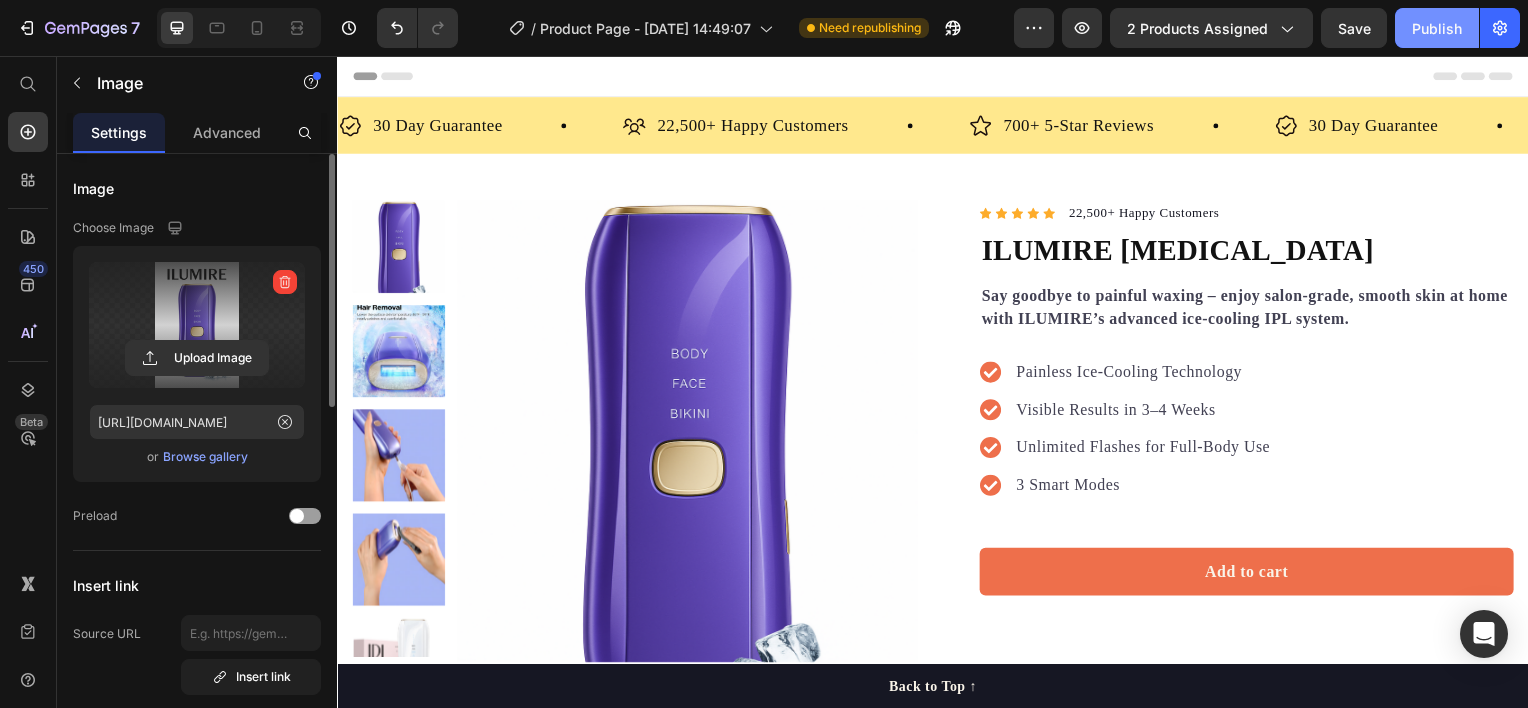 click on "Publish" 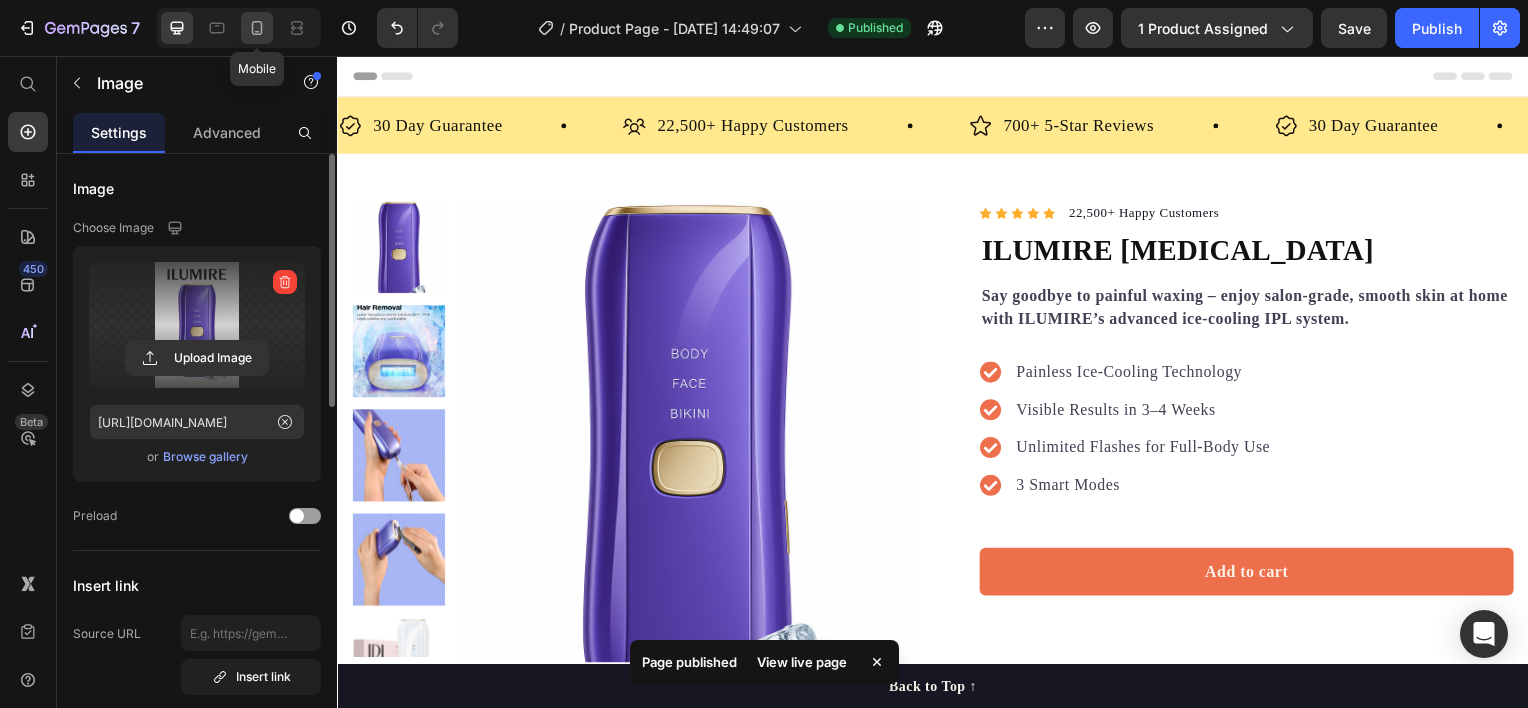 click 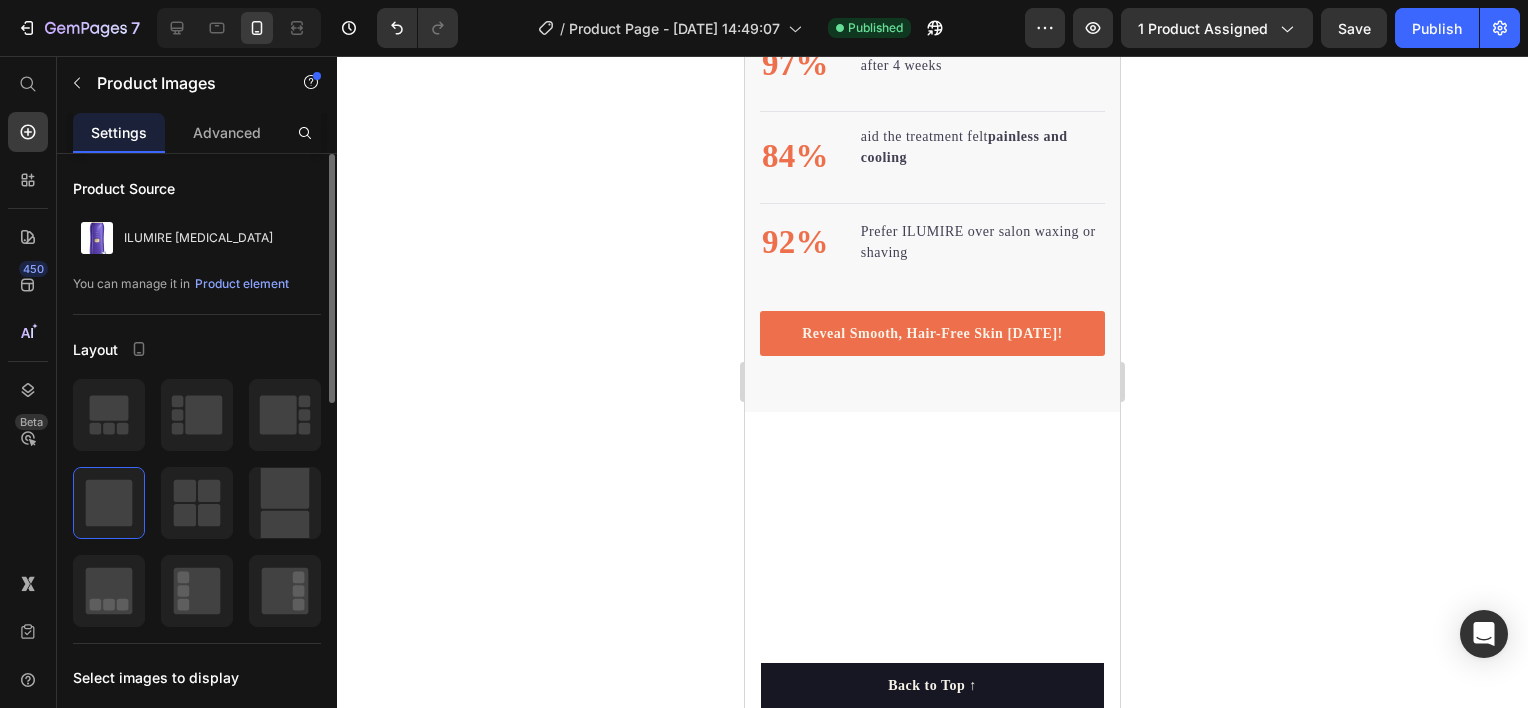 scroll, scrollTop: 1282, scrollLeft: 0, axis: vertical 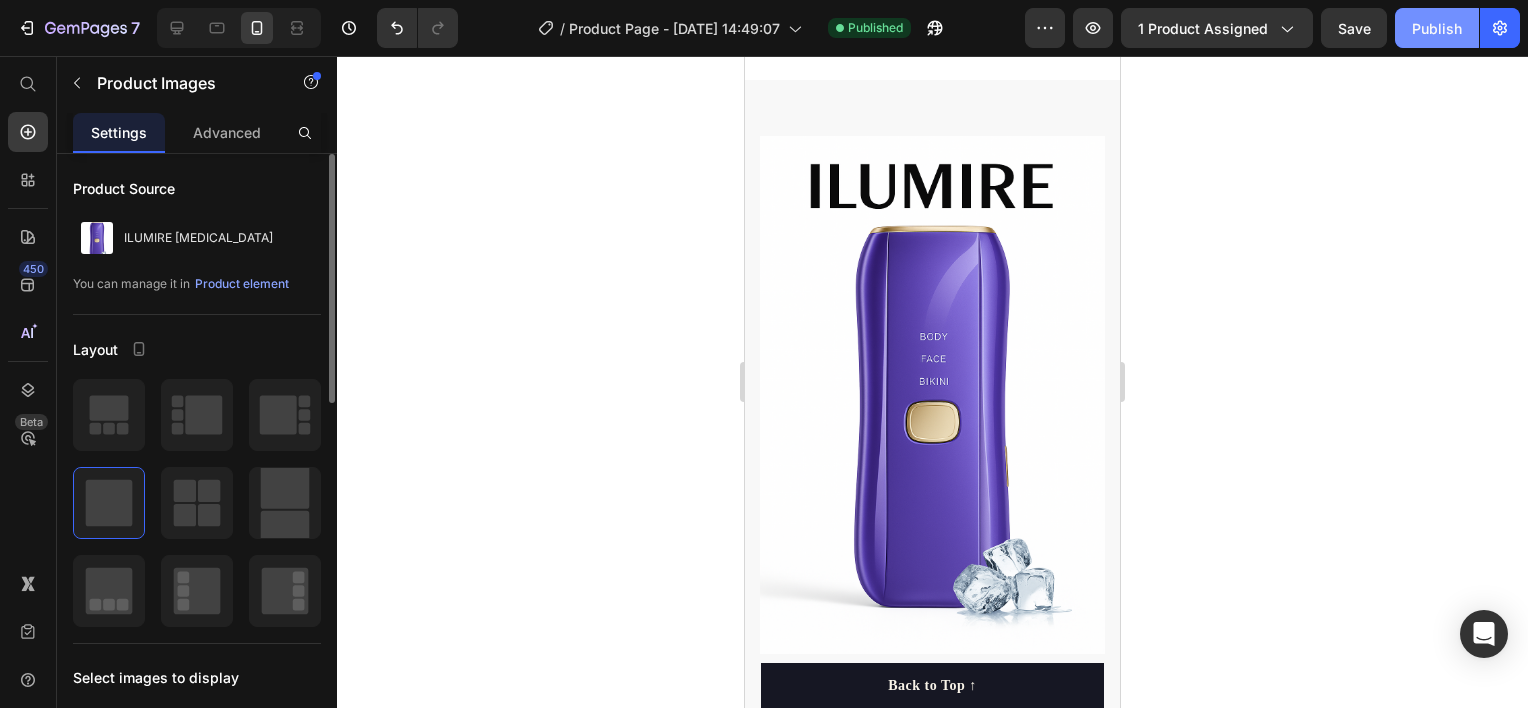 click on "Publish" 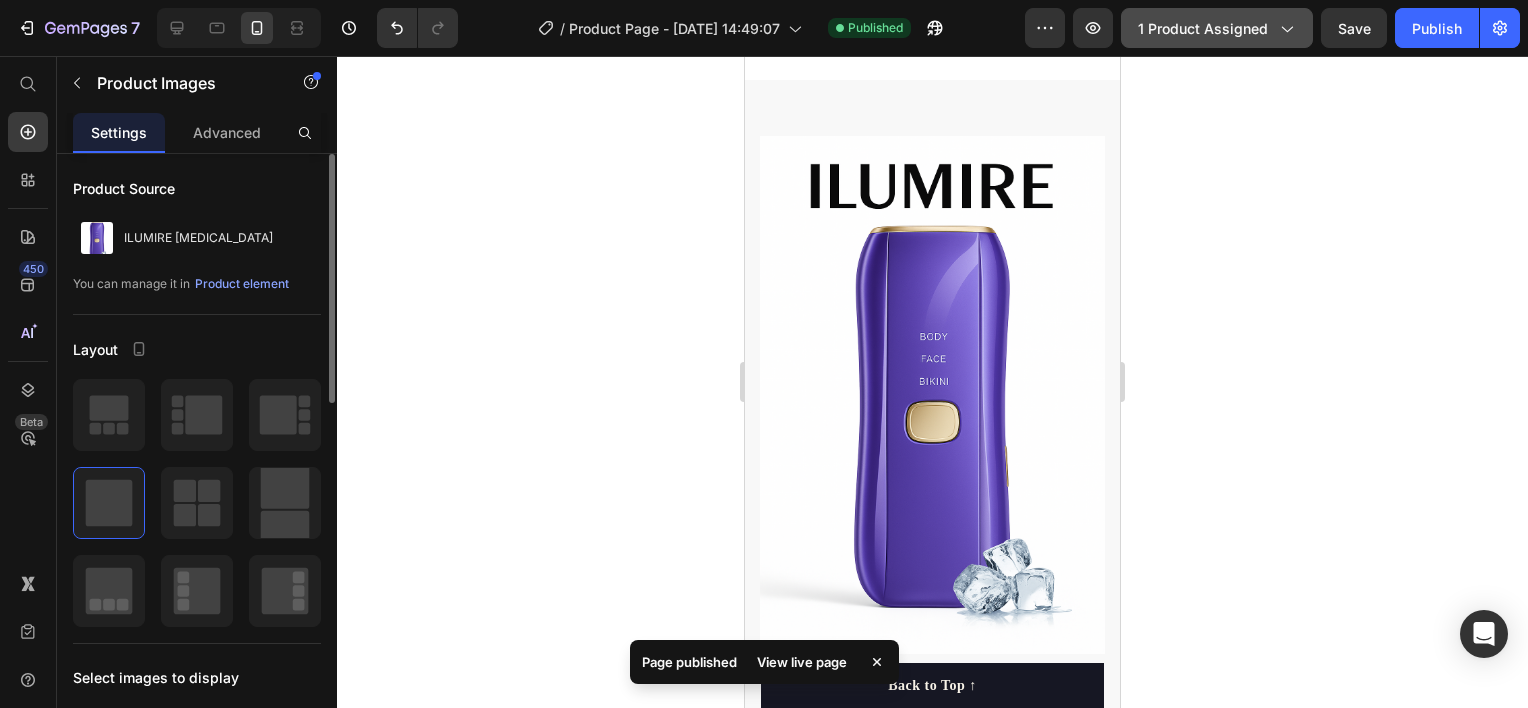 click on "1 product assigned" at bounding box center [1217, 28] 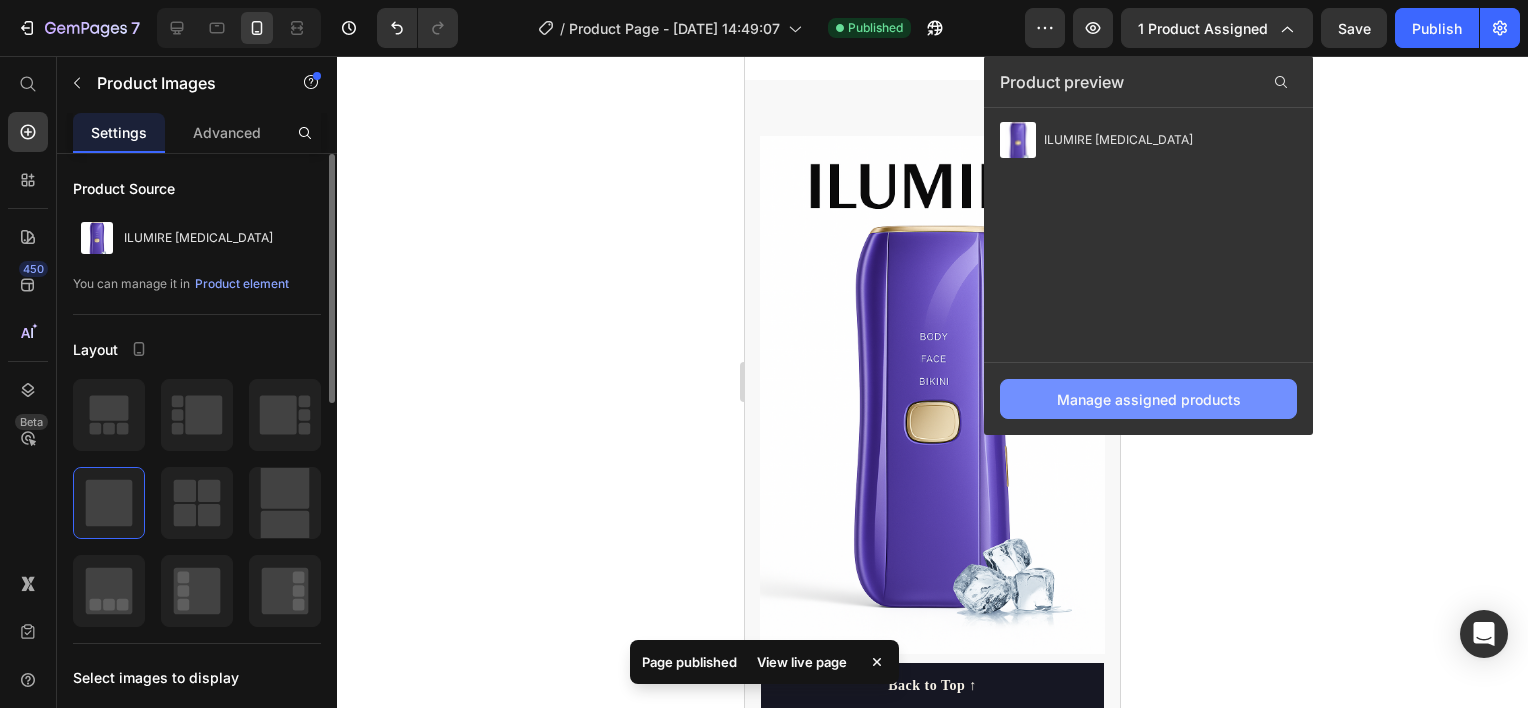 click on "Manage assigned products" at bounding box center (1149, 399) 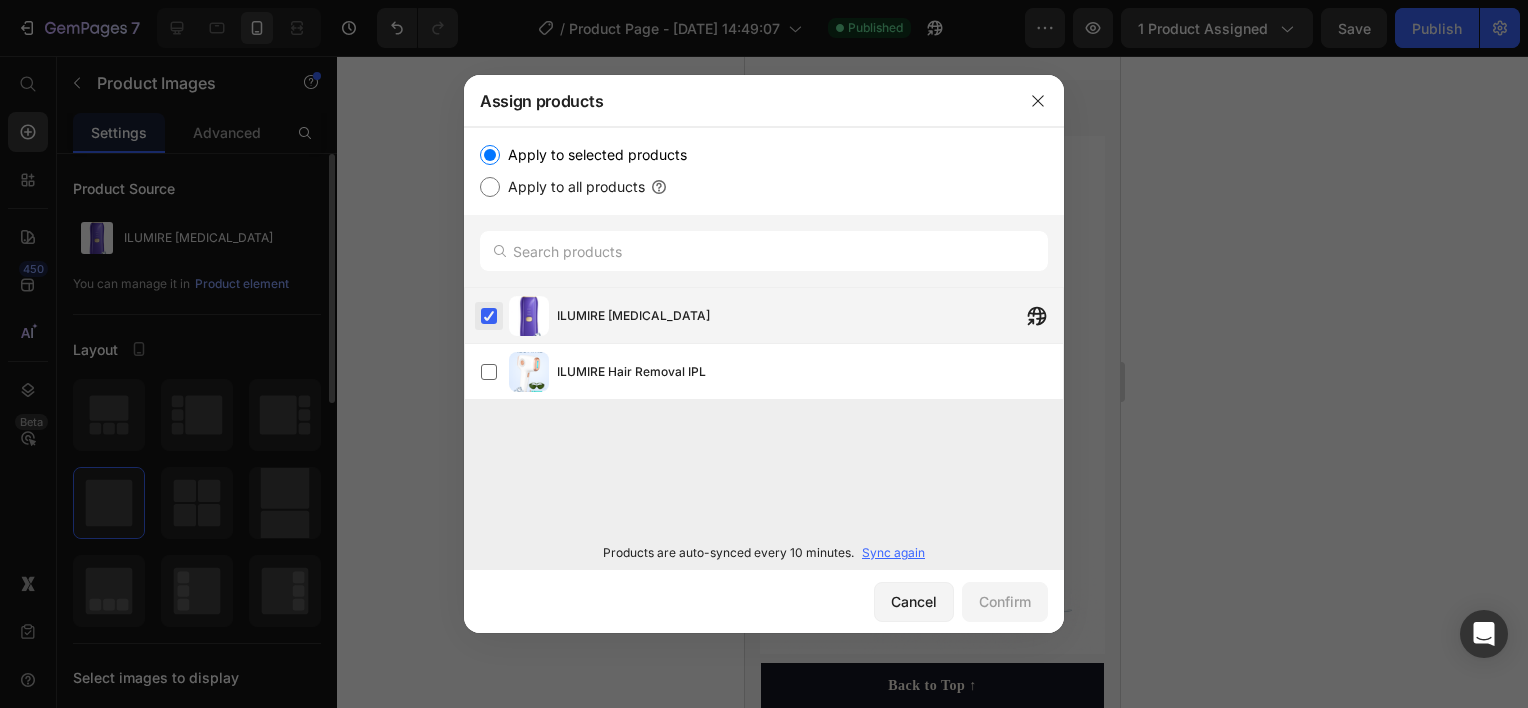 click at bounding box center [489, 316] 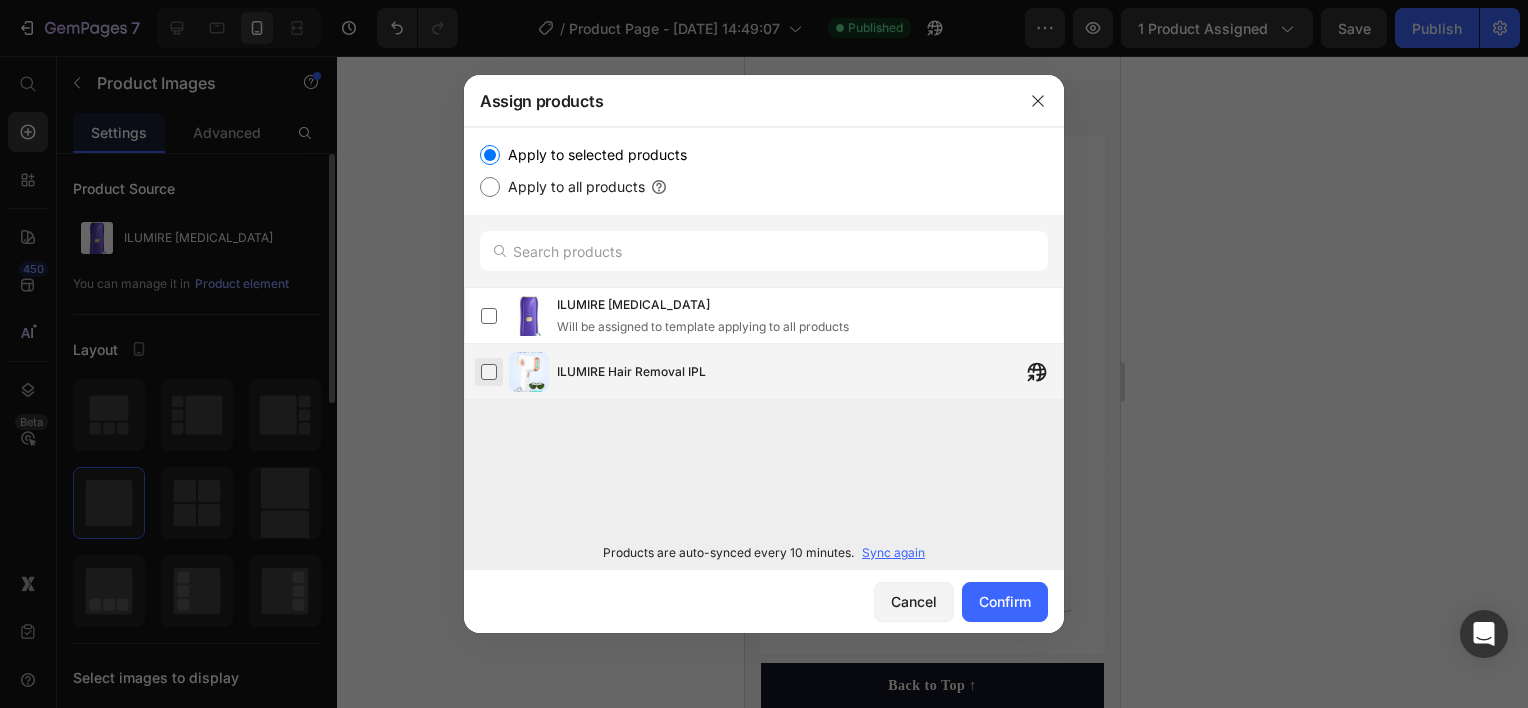 click at bounding box center (489, 372) 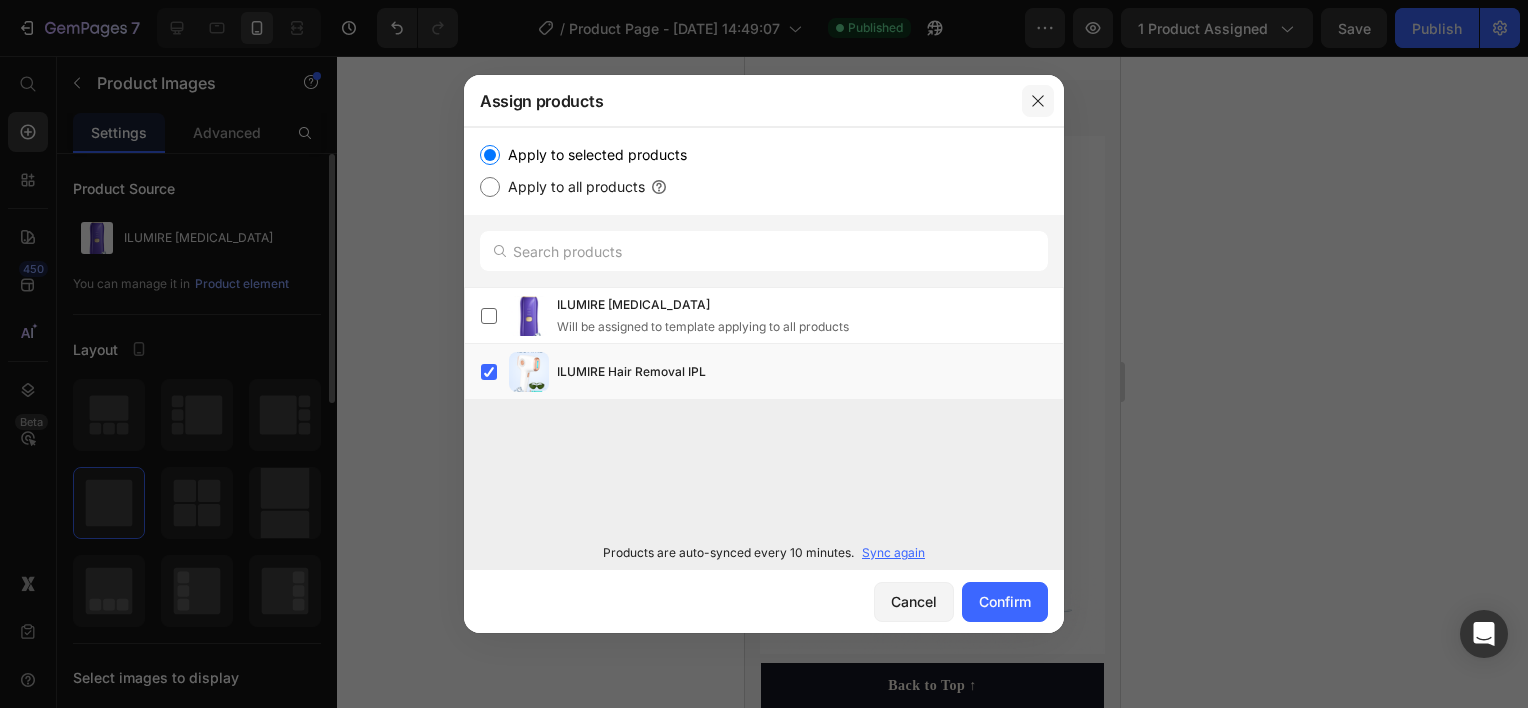 click at bounding box center [1038, 101] 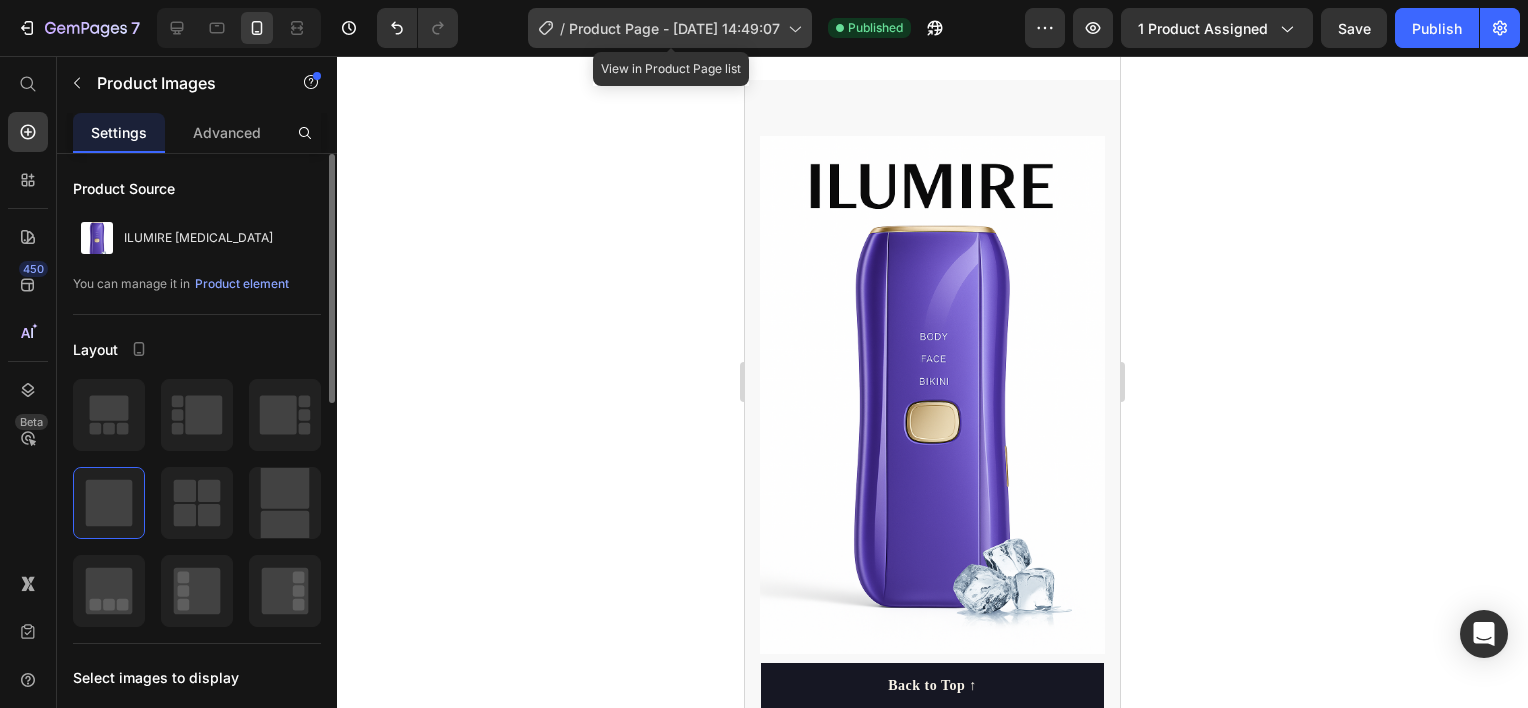 click on "/  Product Page - [DATE] 14:49:07" 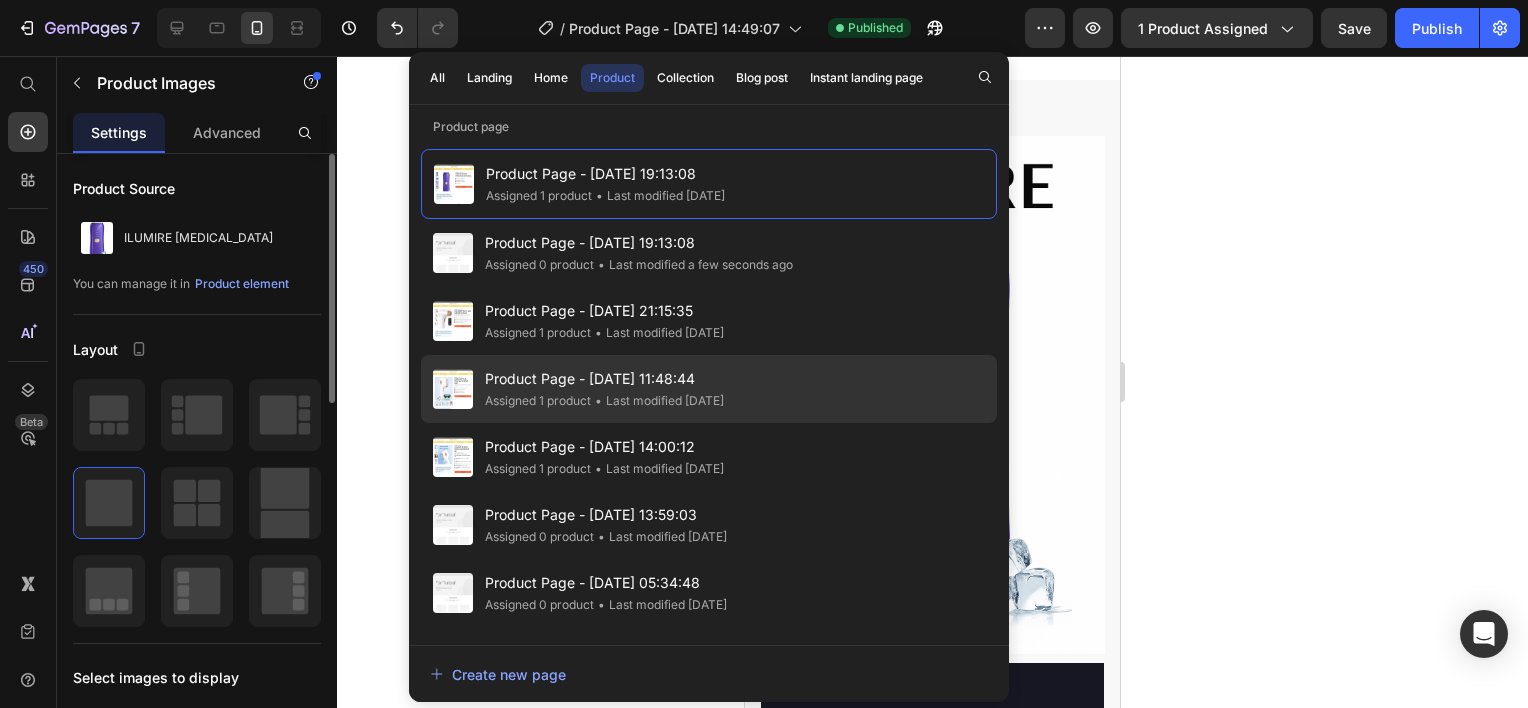 click on "Product Page - [DATE] 11:48:44" at bounding box center [604, 379] 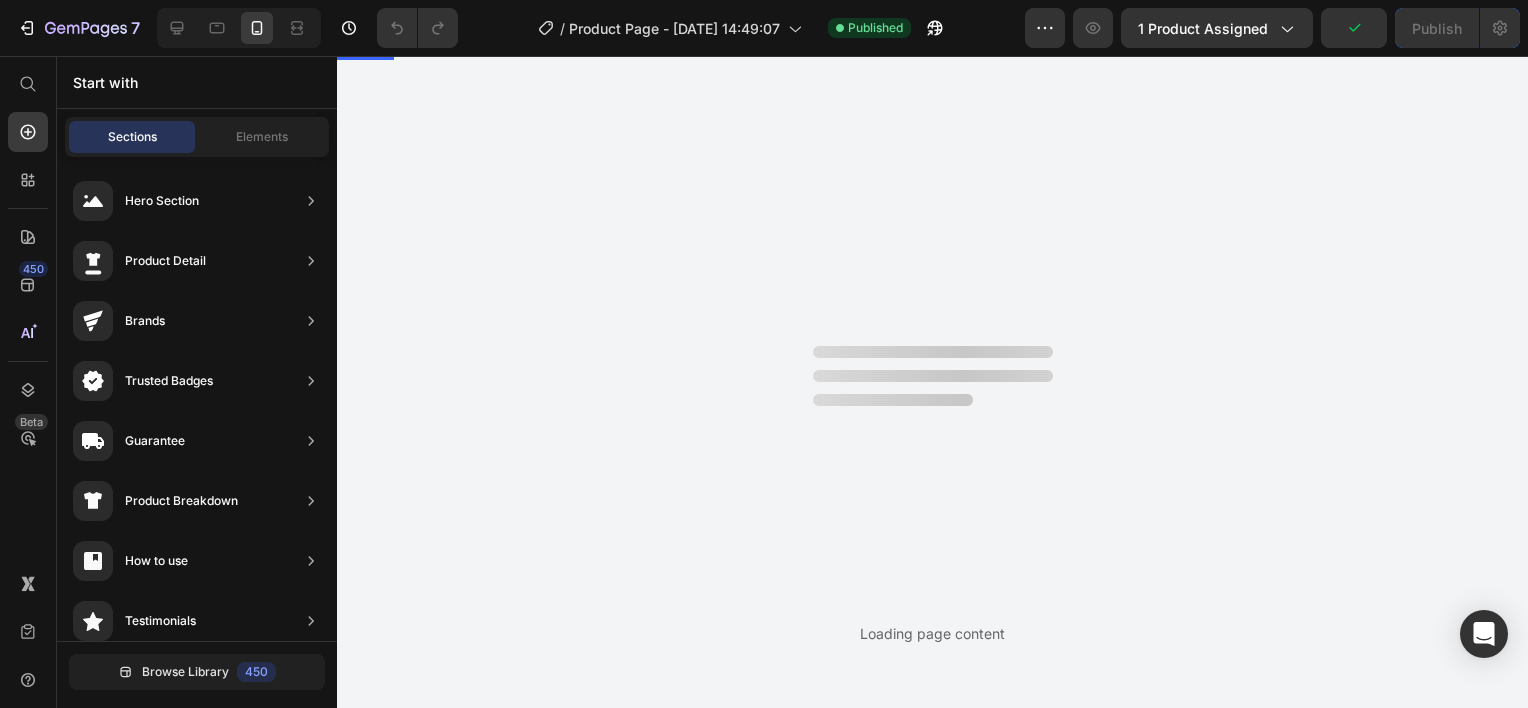 scroll, scrollTop: 0, scrollLeft: 0, axis: both 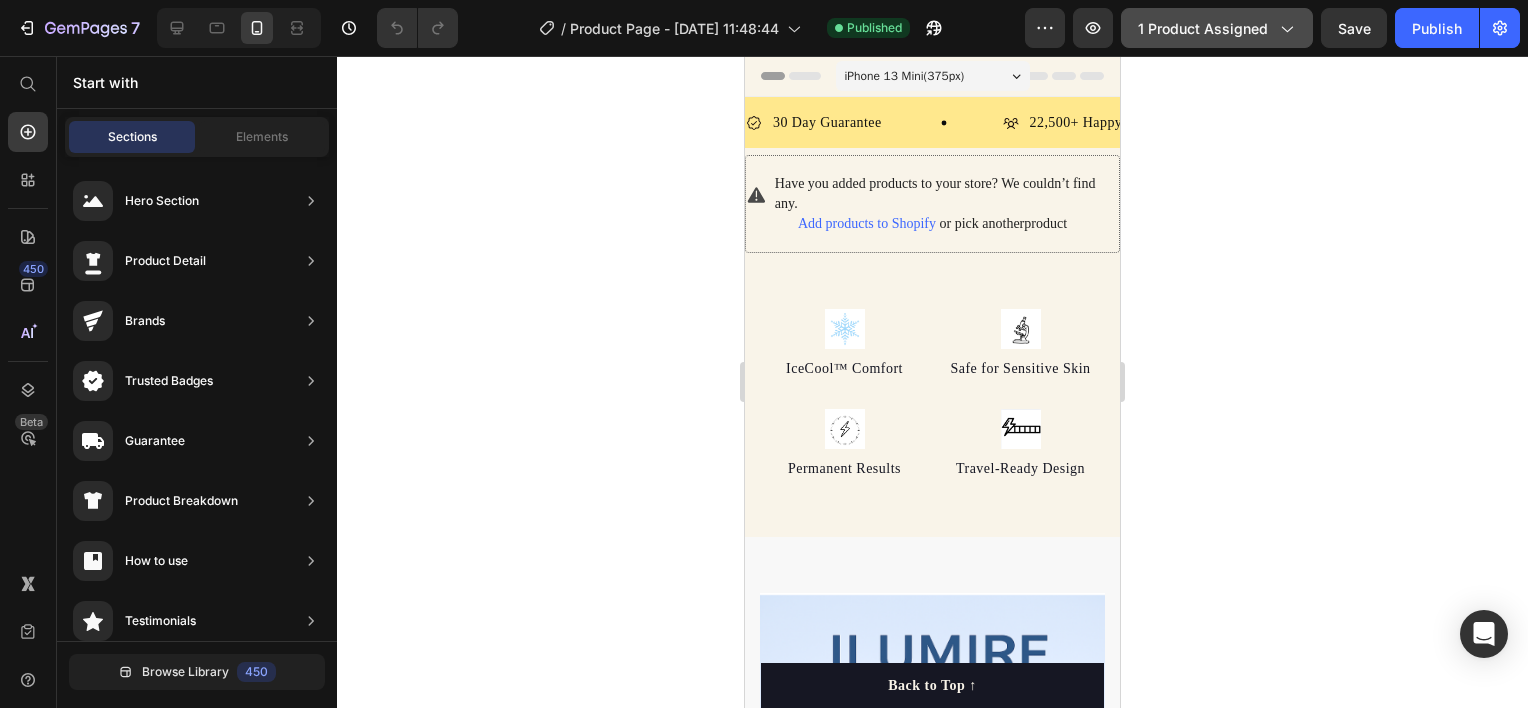 click on "1 product assigned" 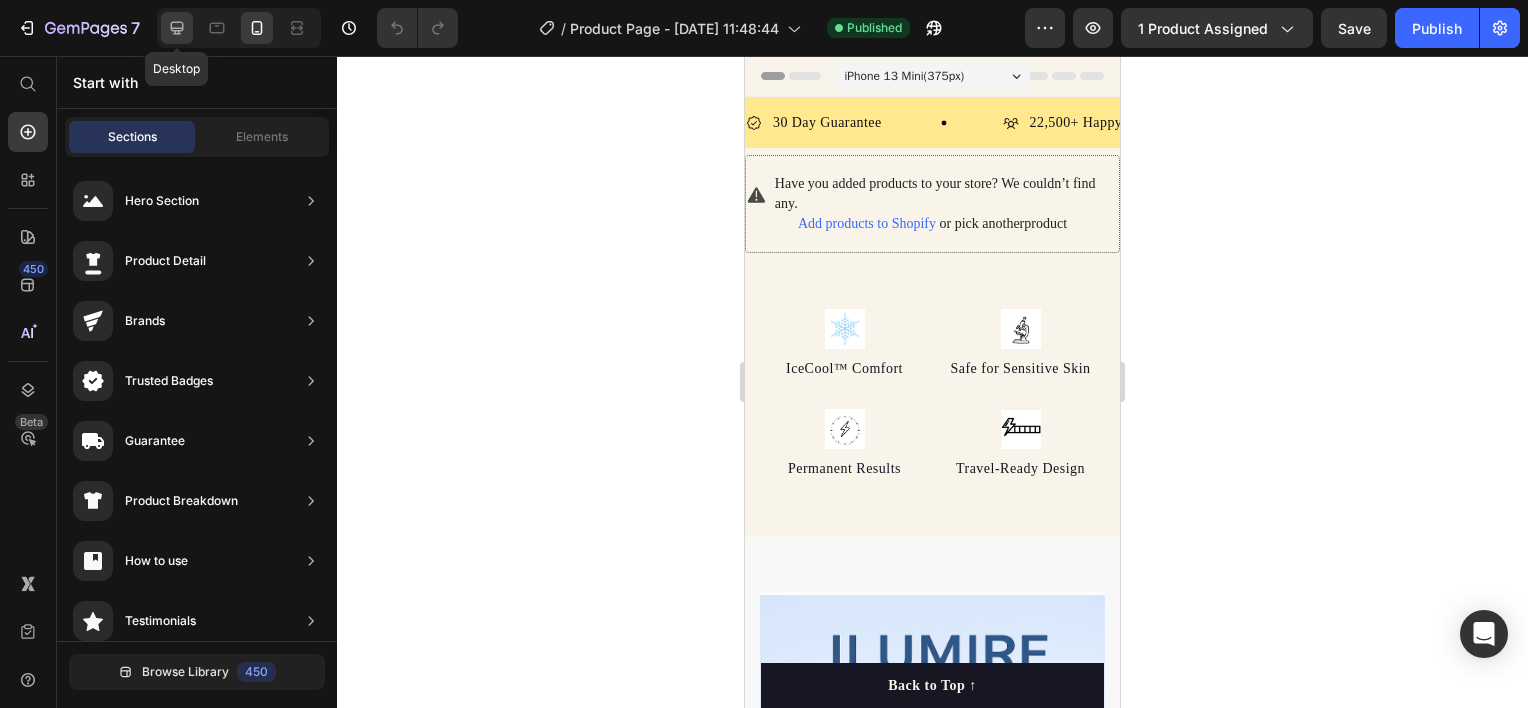 click 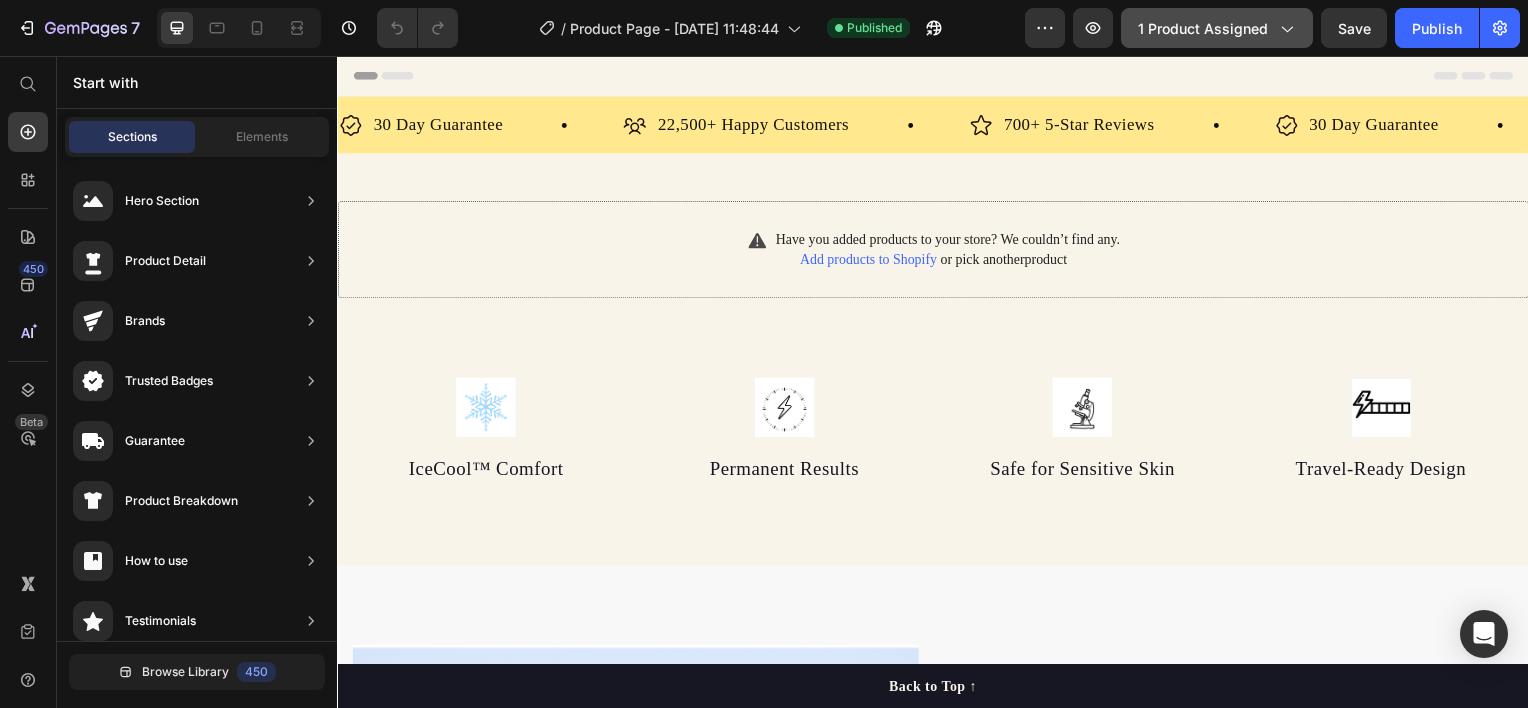 click on "1 product assigned" 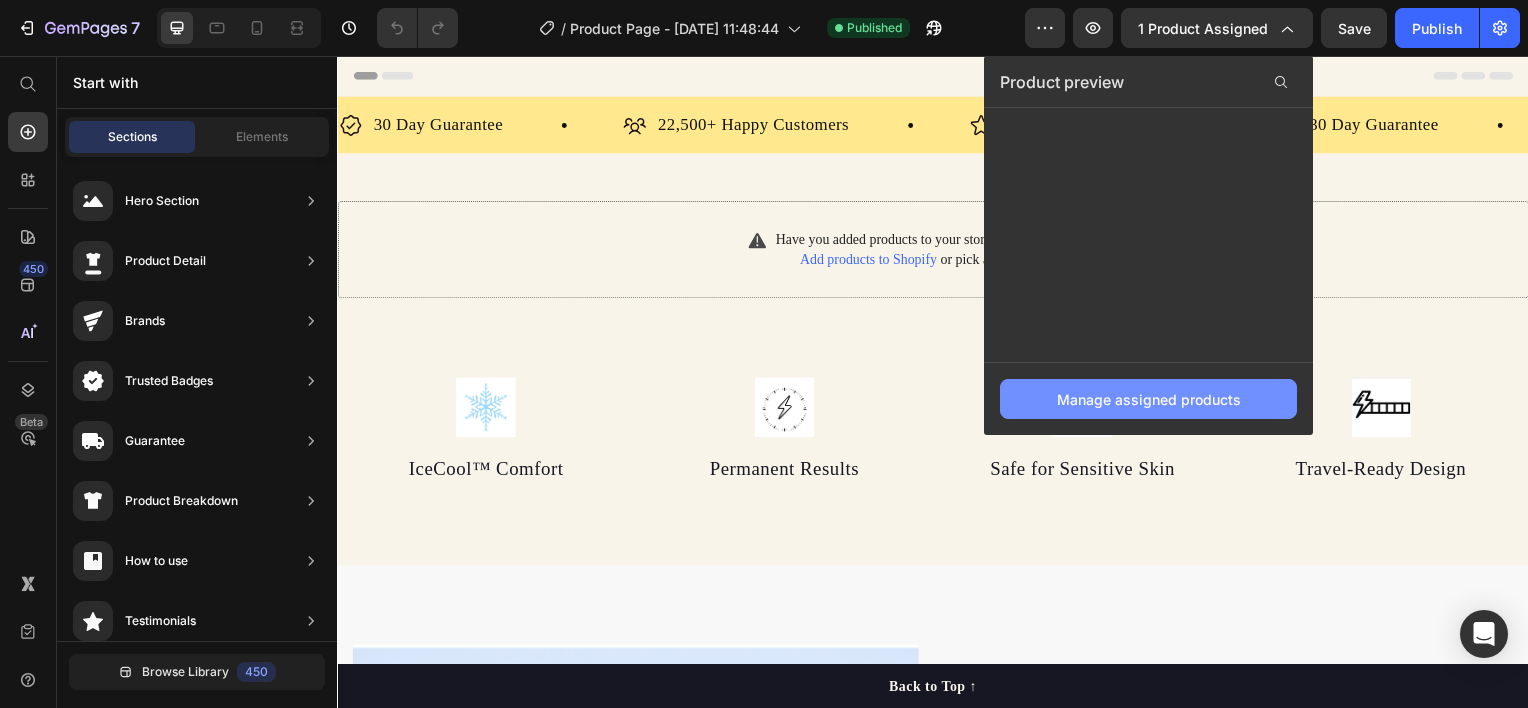 click on "Manage assigned products" at bounding box center (1149, 399) 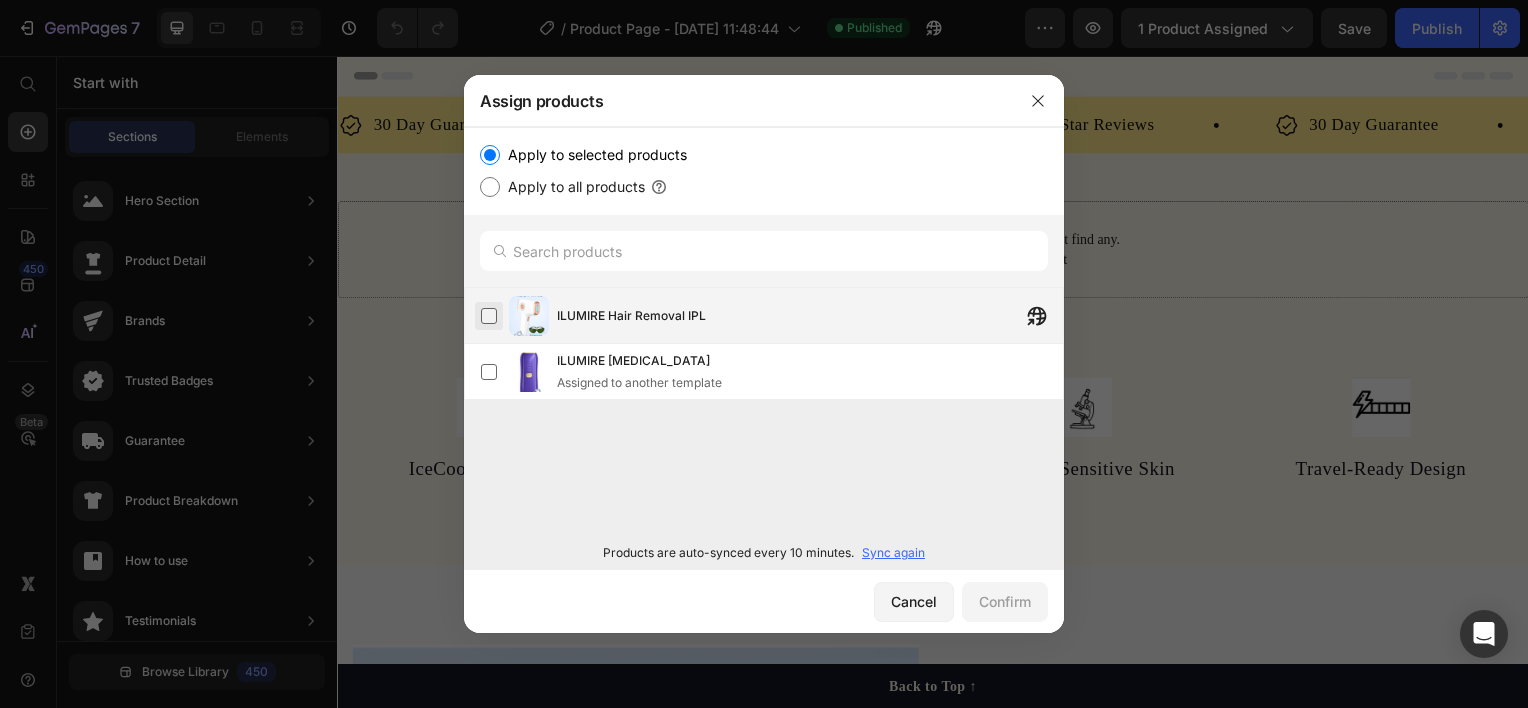 click at bounding box center [489, 316] 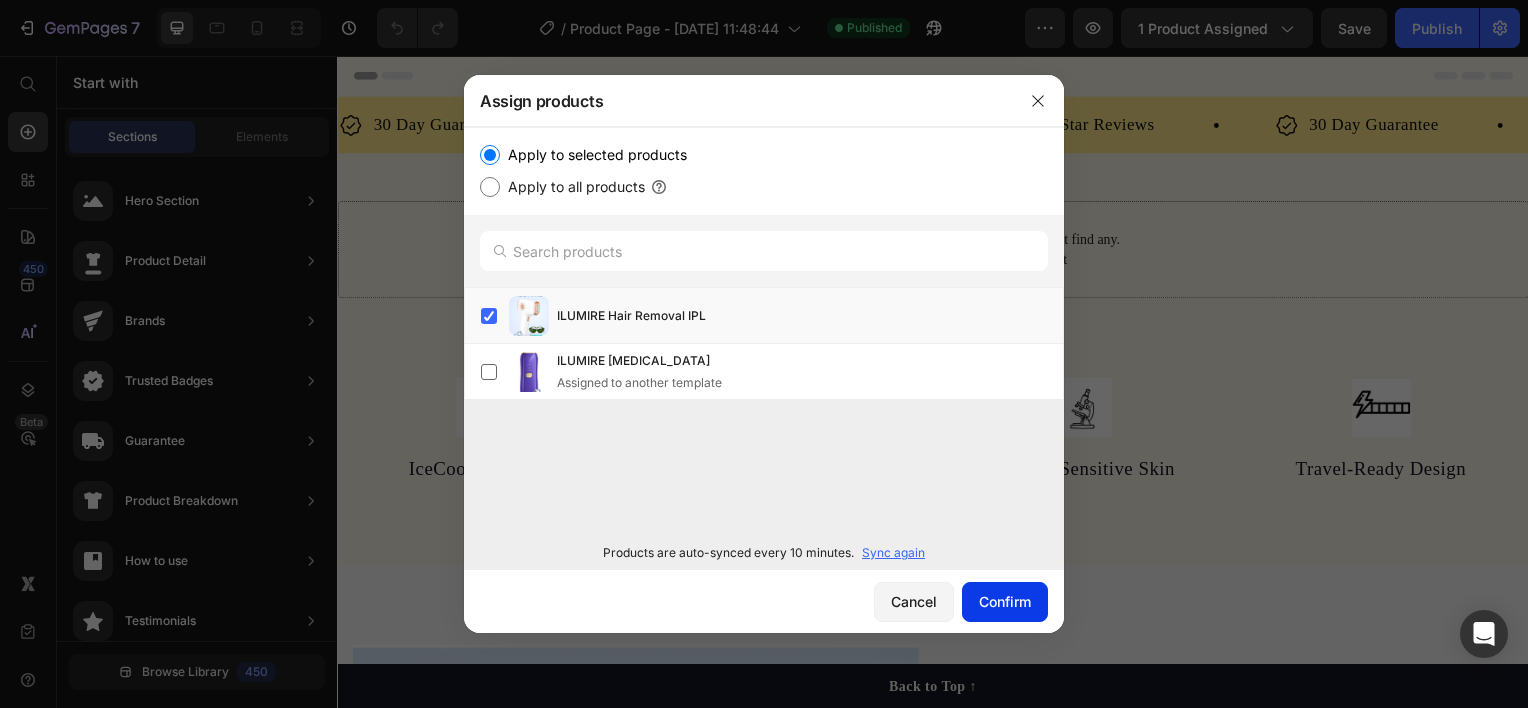 click on "Confirm" at bounding box center (1005, 601) 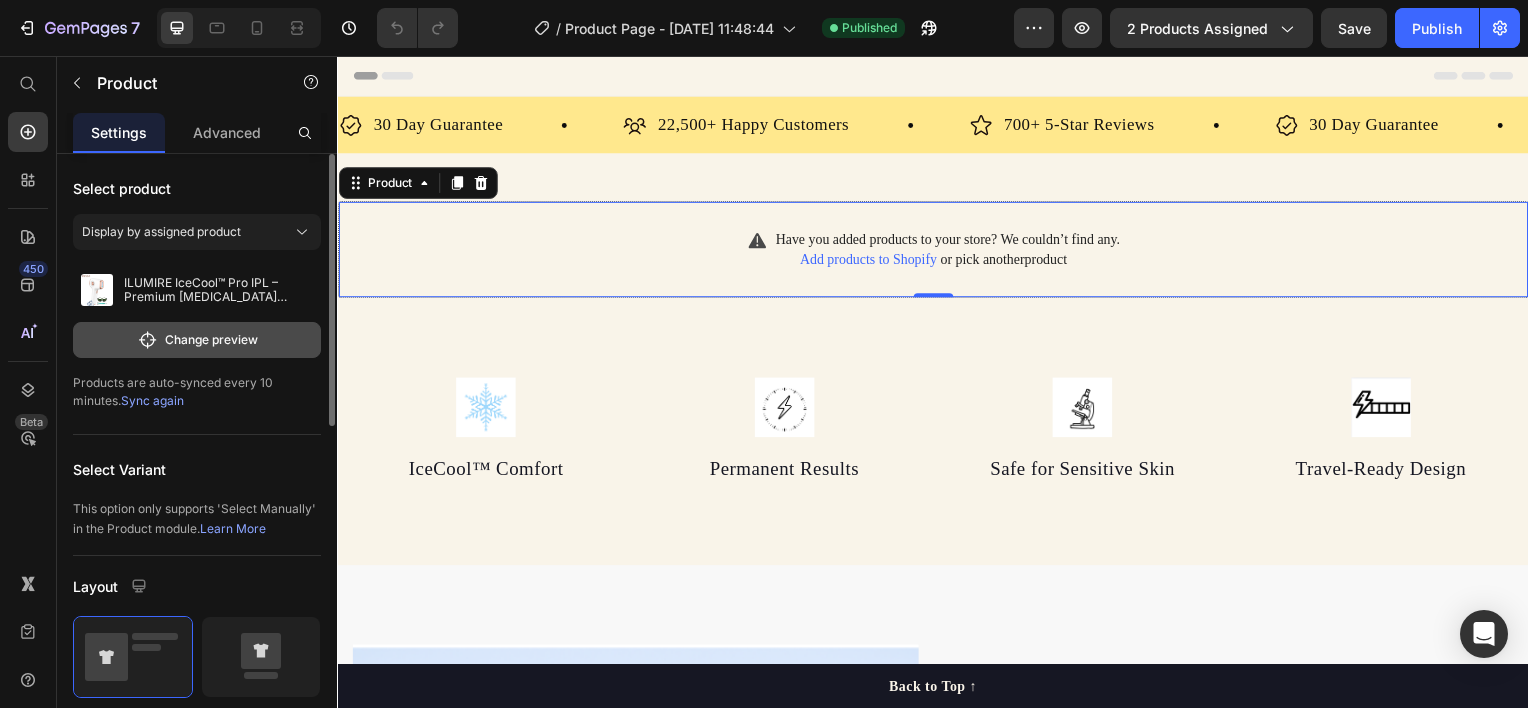 click on "Change preview" at bounding box center [197, 340] 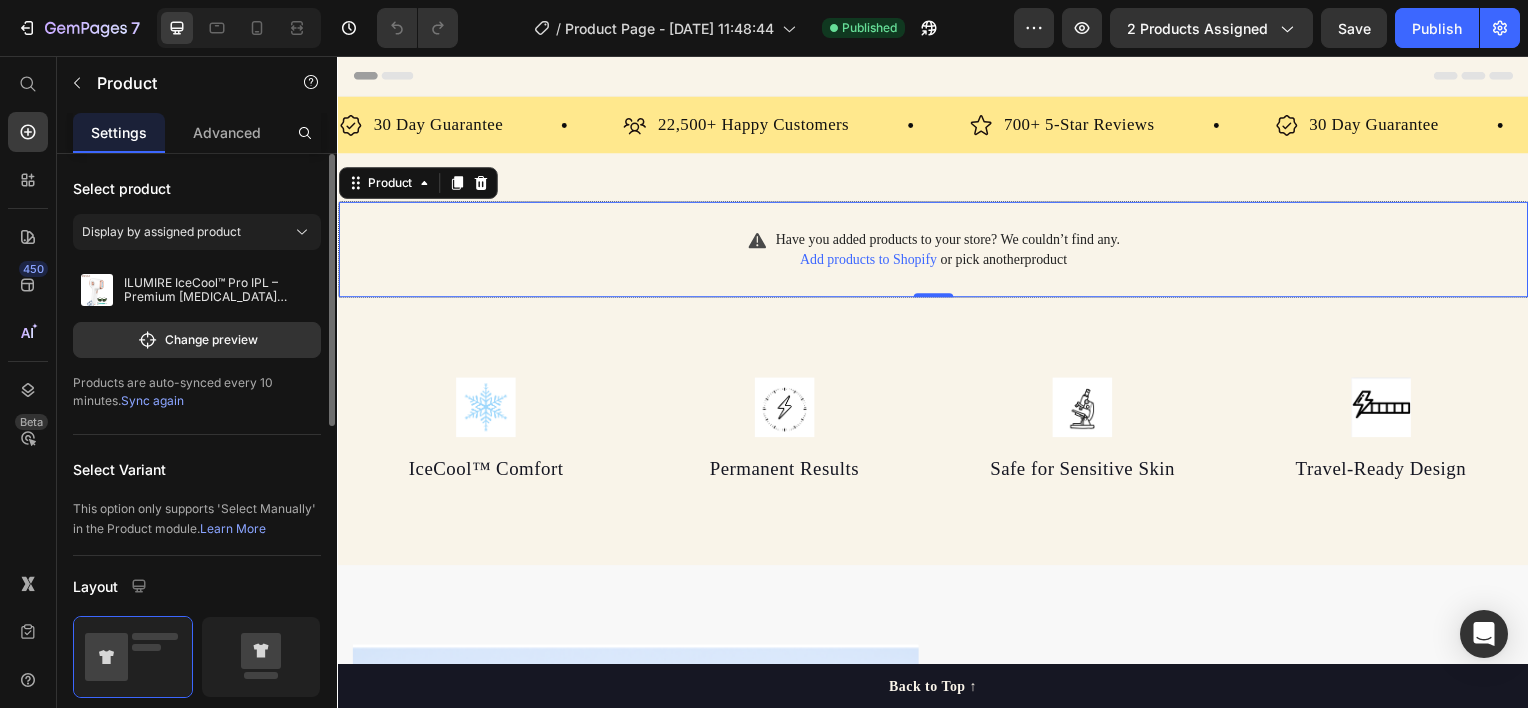 click on "Sync again" at bounding box center (152, 400) 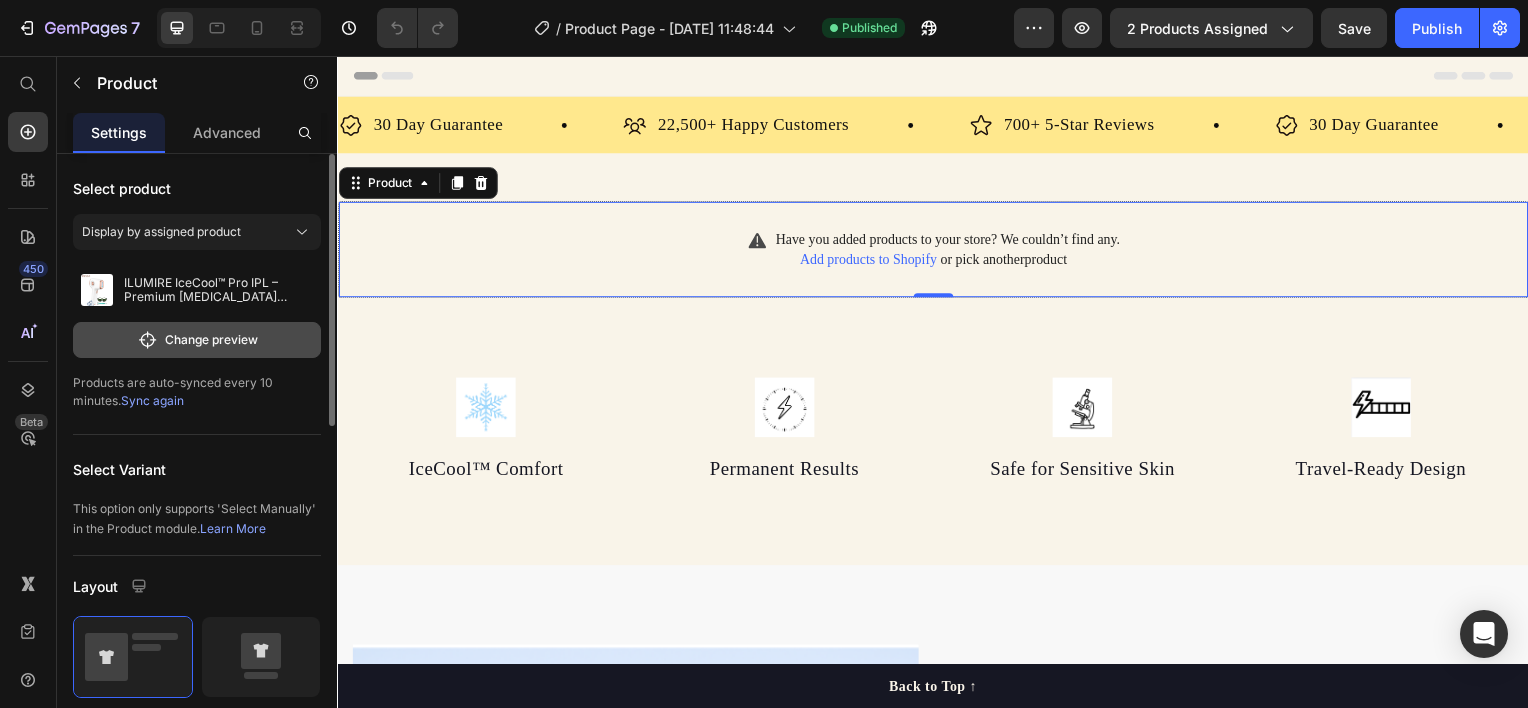click on "Change preview" at bounding box center [197, 340] 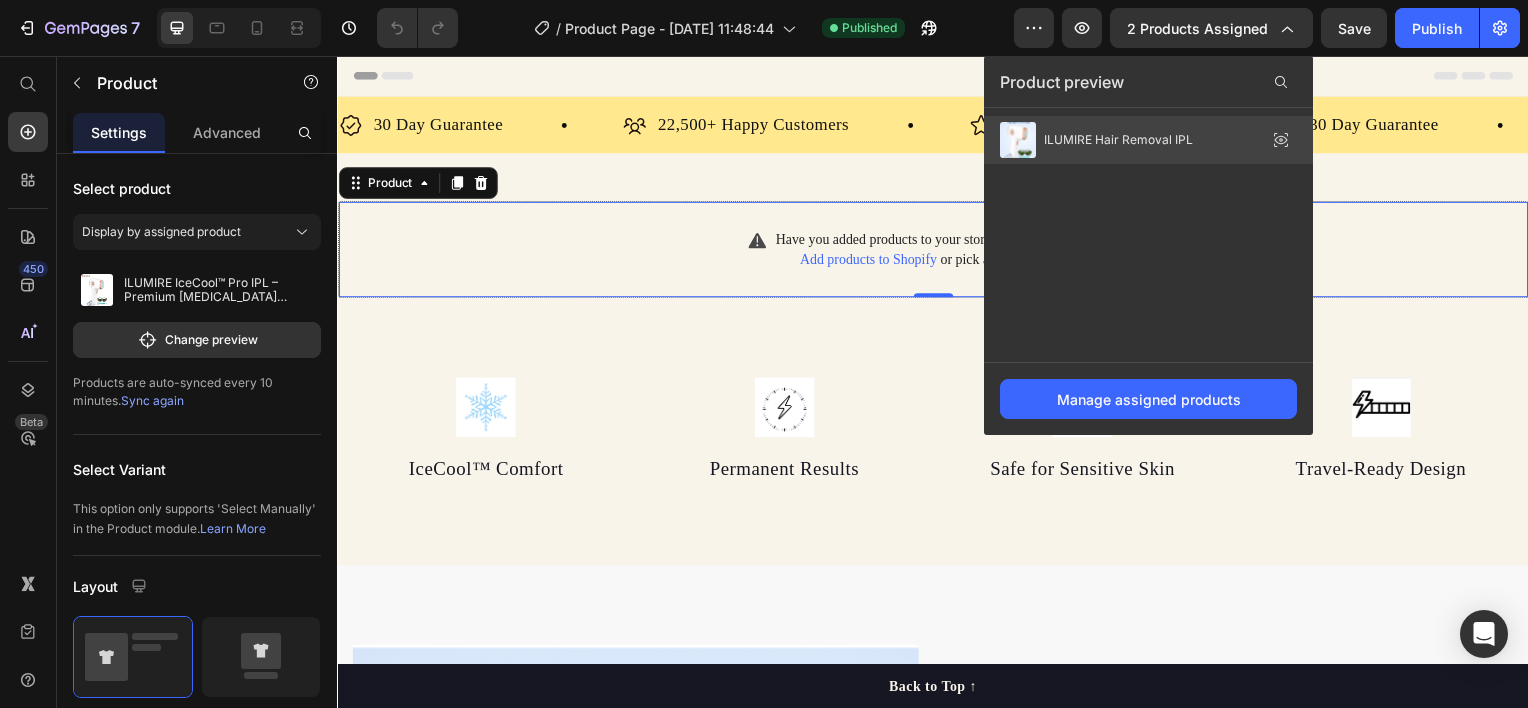 click on "ILUMIRE Hair Removal IPL" at bounding box center [1096, 140] 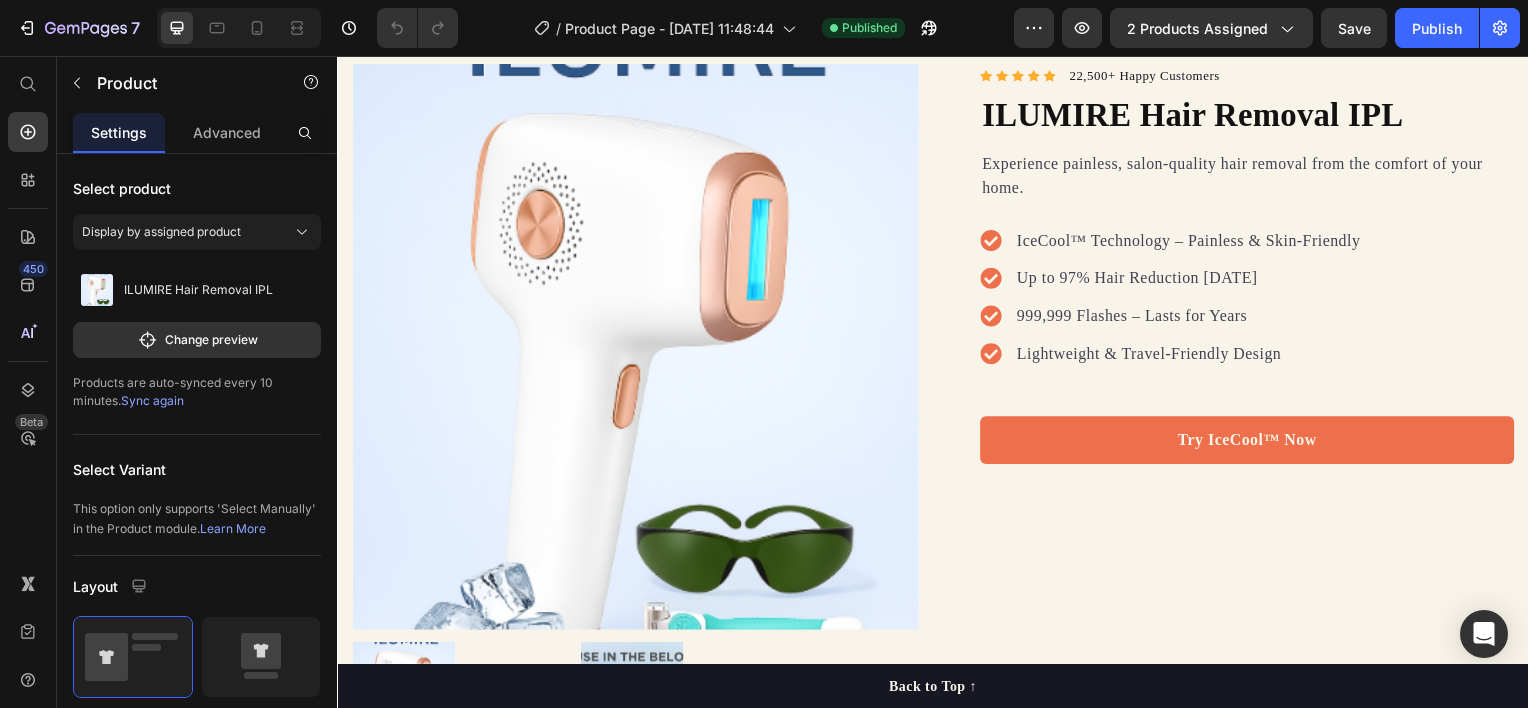 scroll, scrollTop: 0, scrollLeft: 0, axis: both 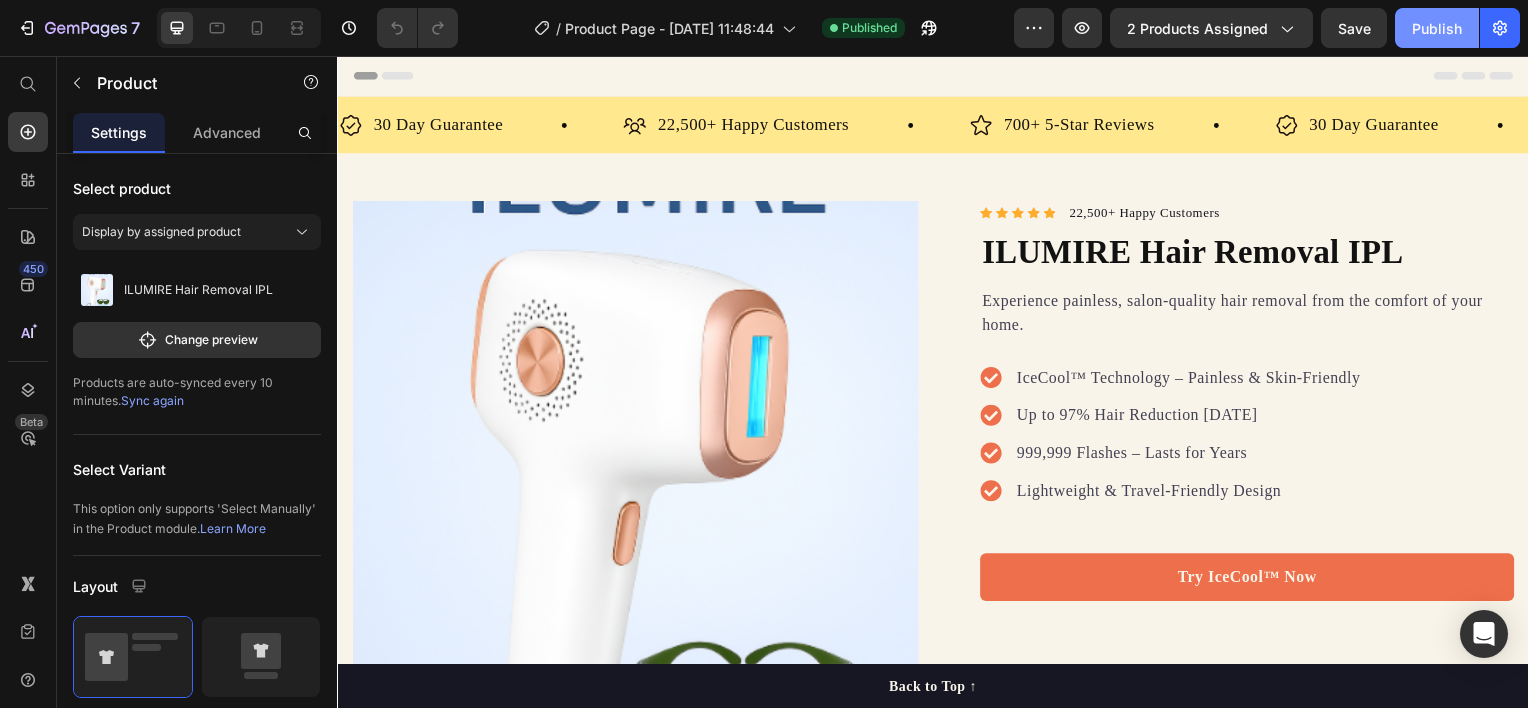 click on "Publish" at bounding box center (1437, 28) 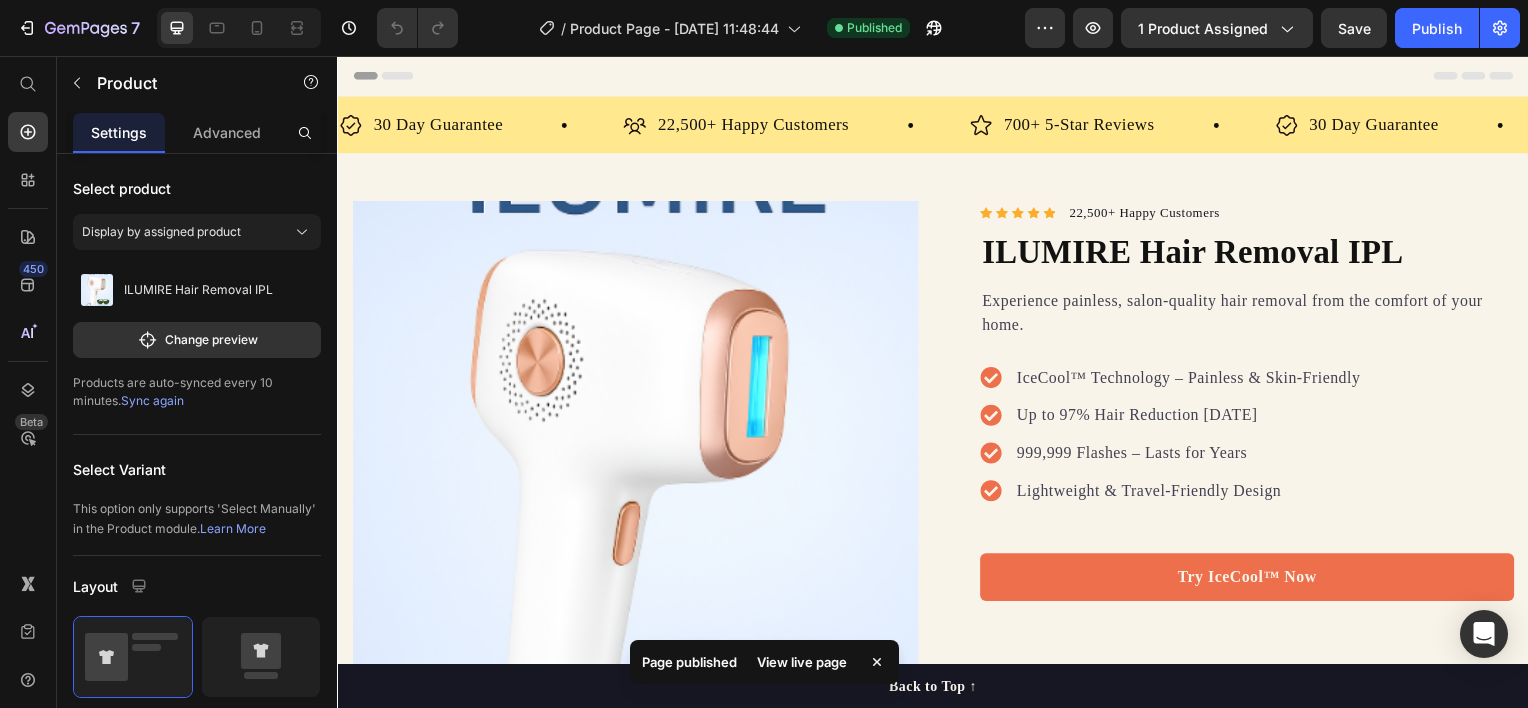 click on "View live page" at bounding box center [802, 662] 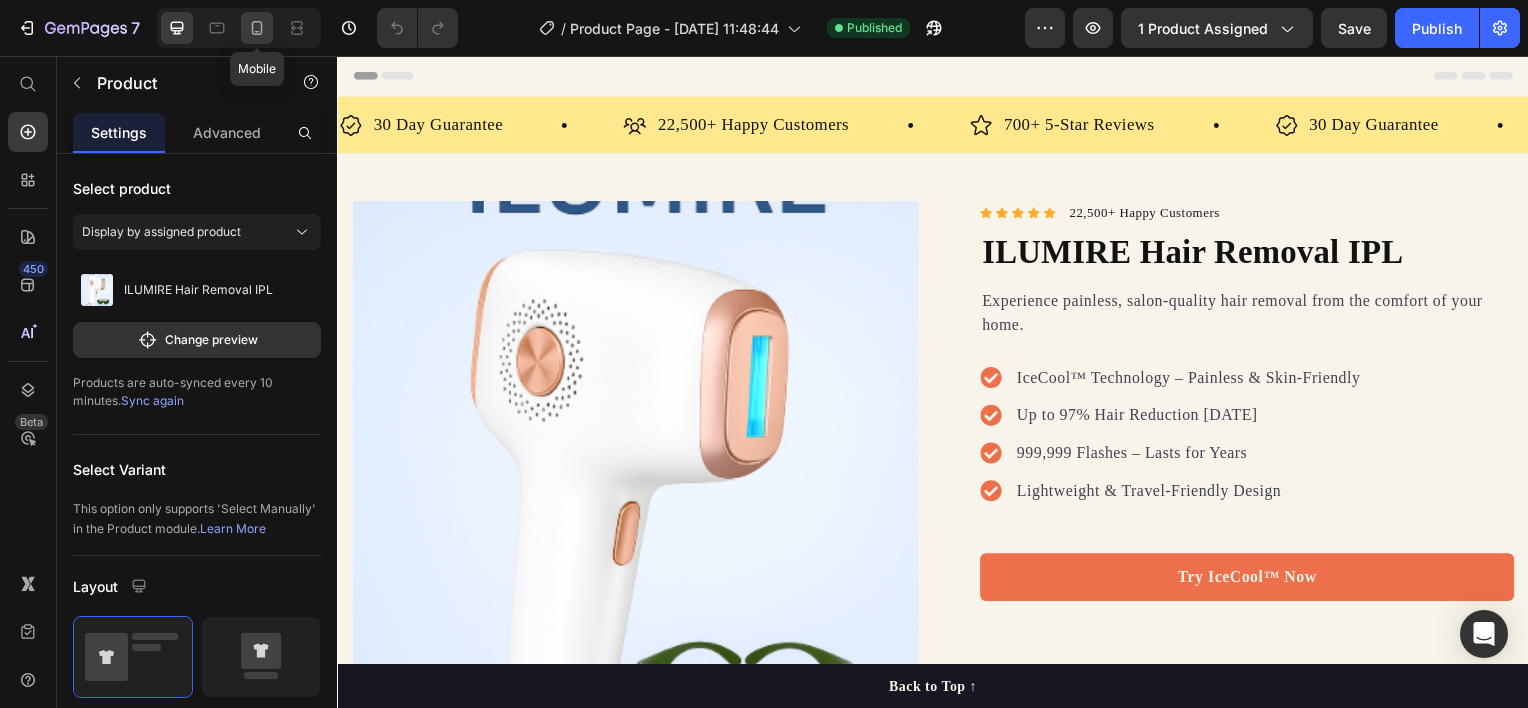 click 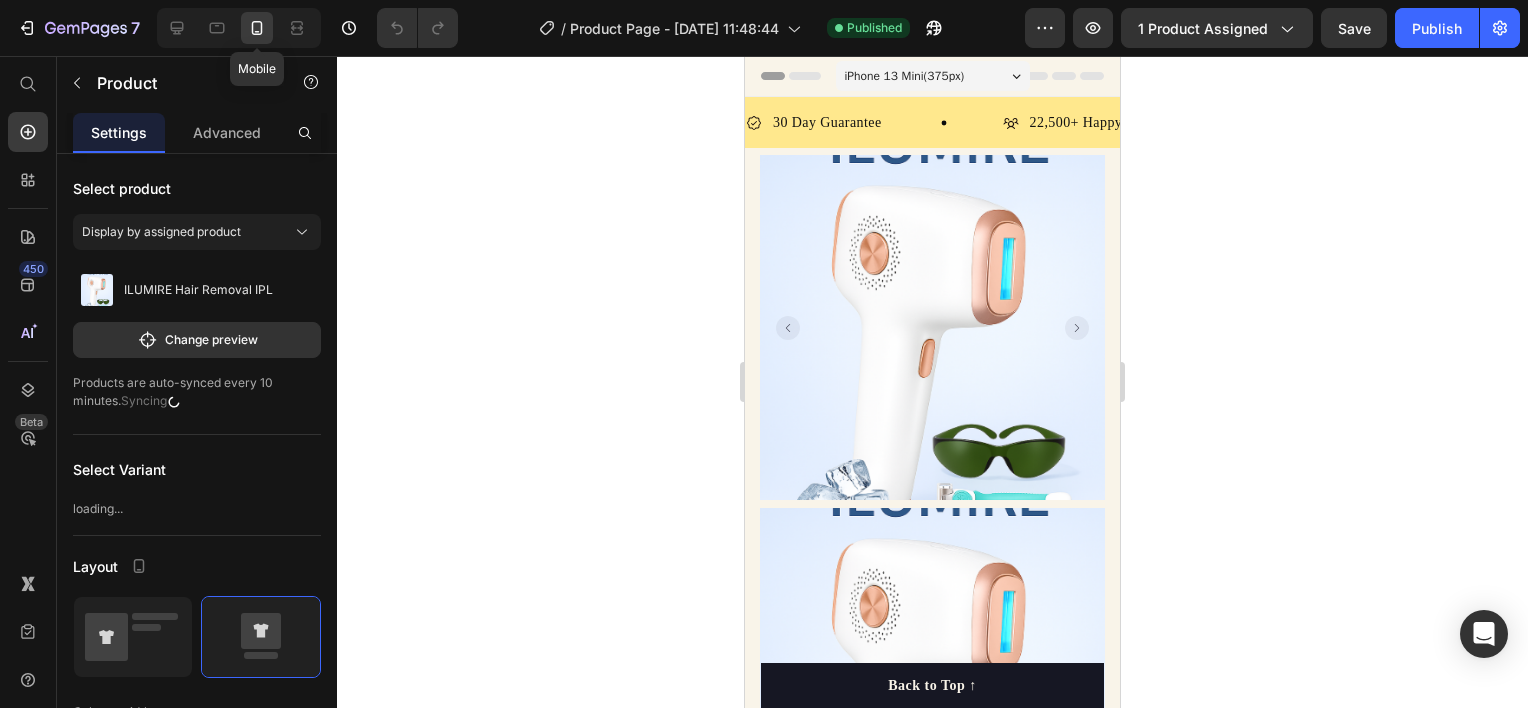 scroll, scrollTop: 28, scrollLeft: 0, axis: vertical 